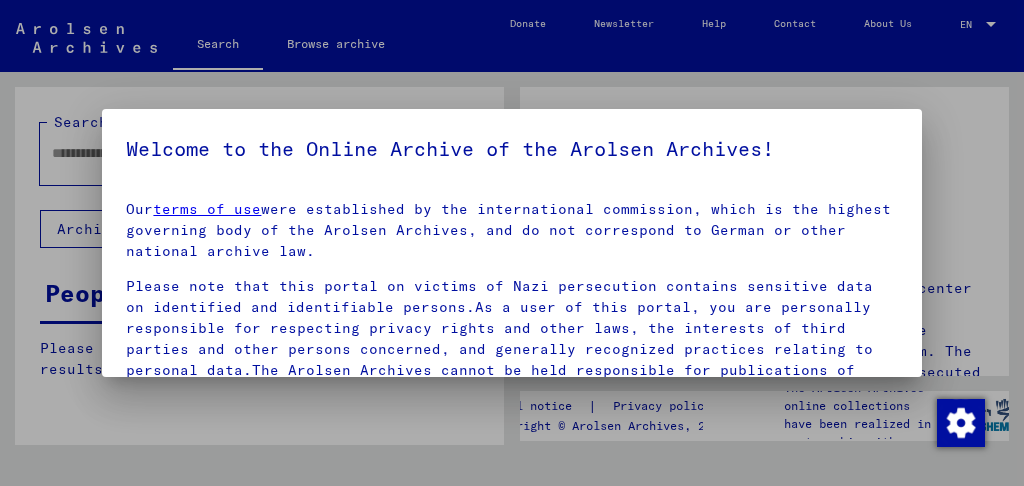 scroll, scrollTop: 0, scrollLeft: 0, axis: both 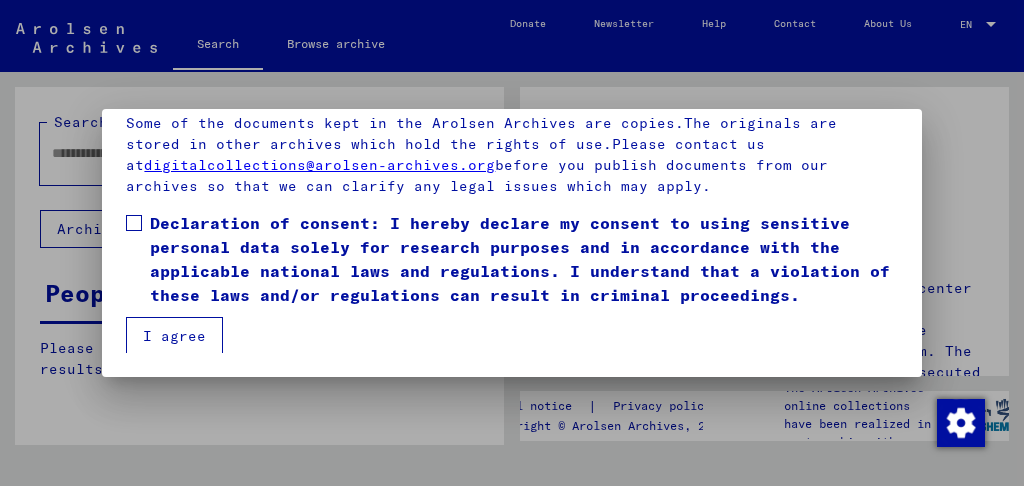 click at bounding box center [134, 223] 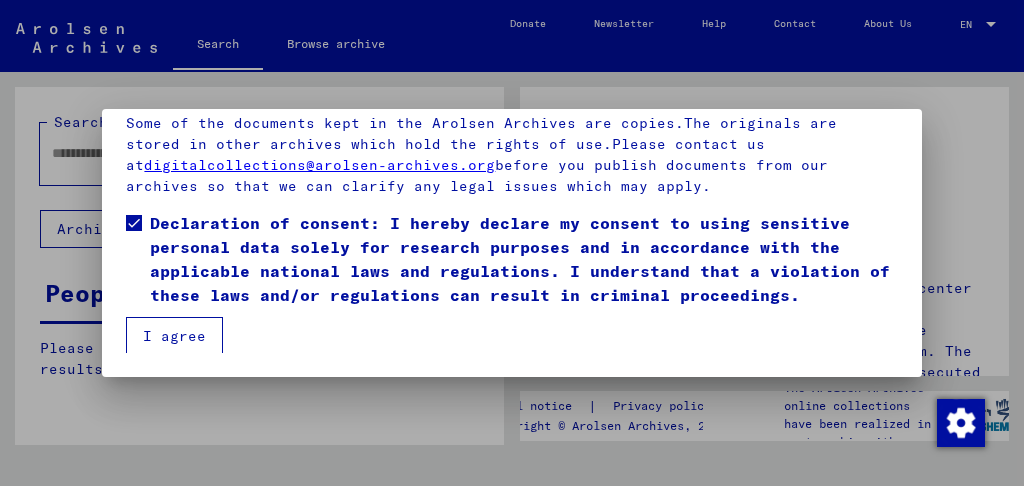 click on "I agree" at bounding box center (174, 336) 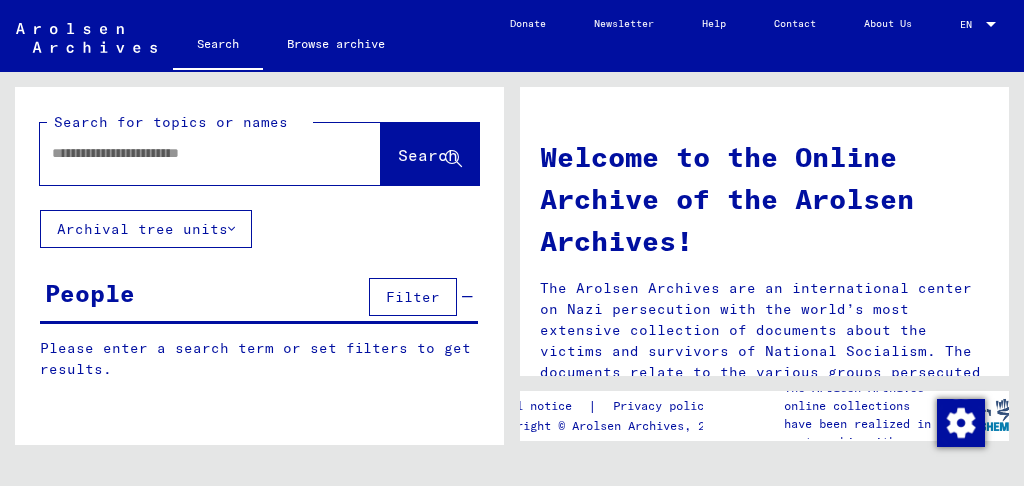 click 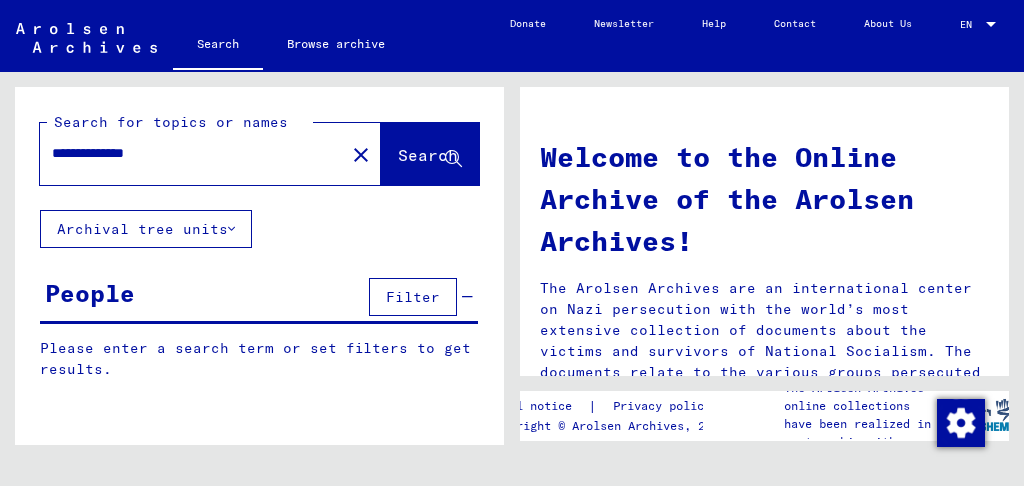 type on "**********" 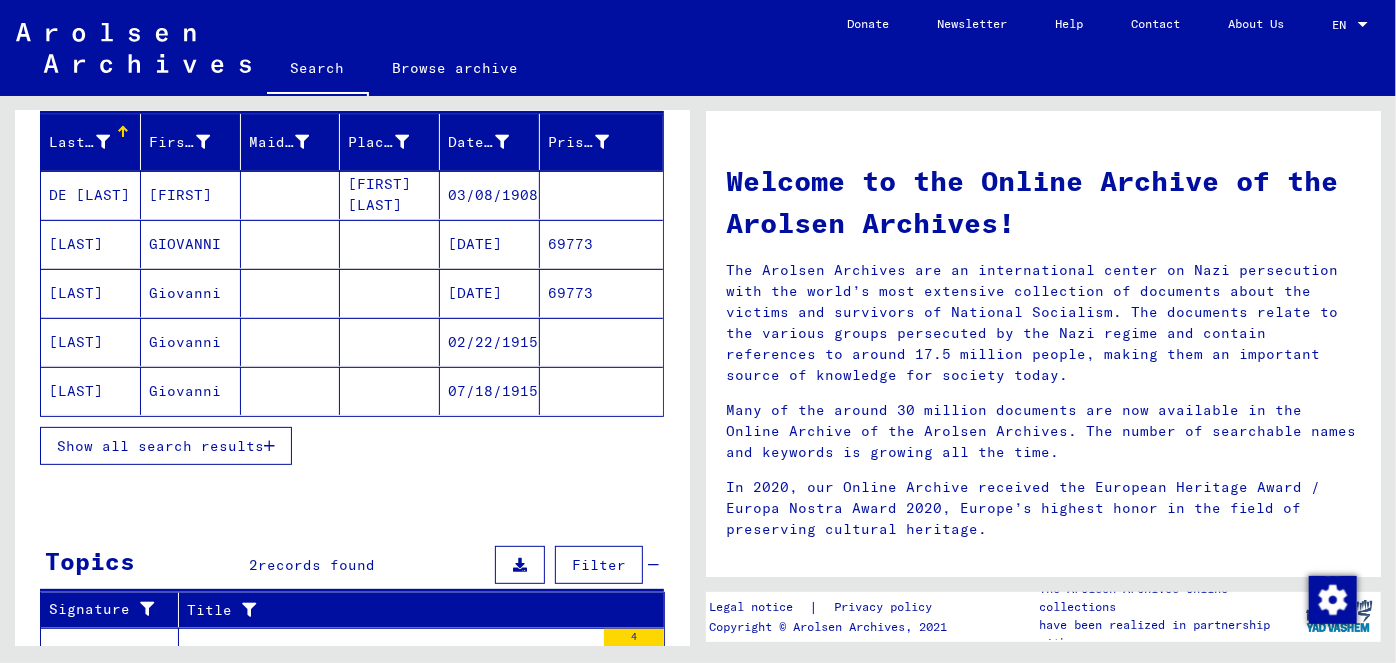 scroll, scrollTop: 181, scrollLeft: 0, axis: vertical 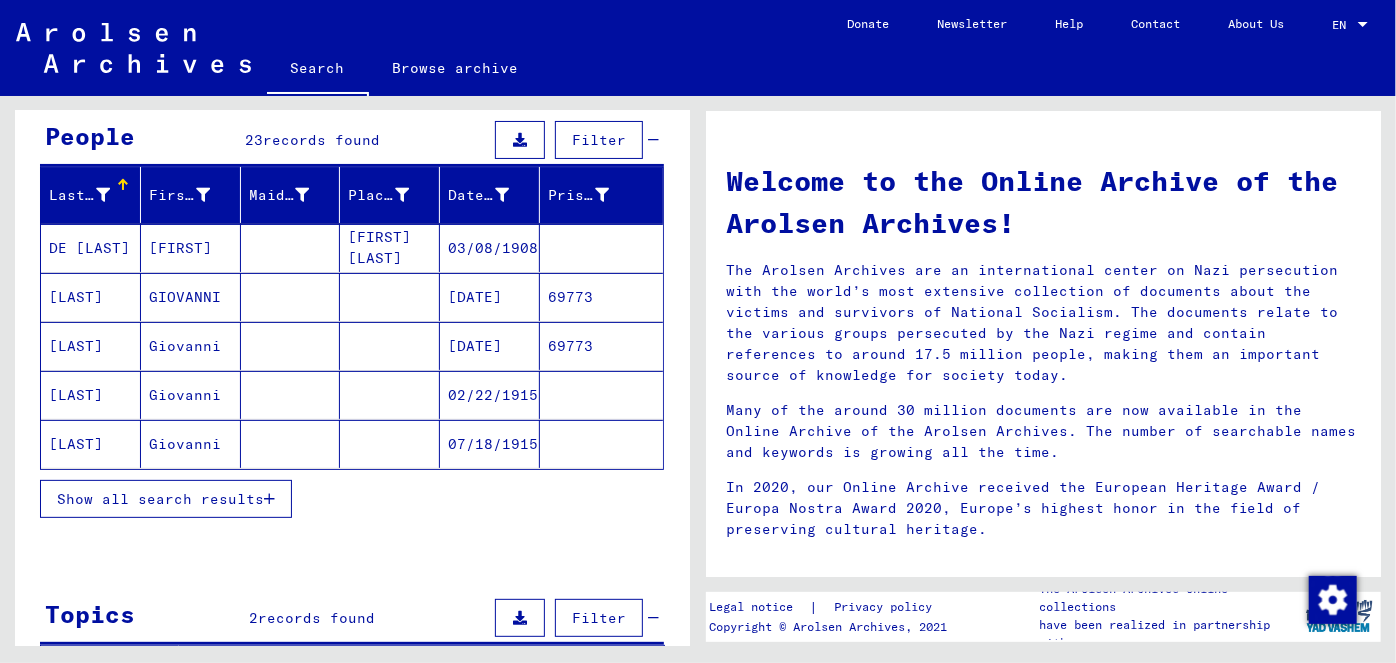 click on "[DATE]" at bounding box center (490, 346) 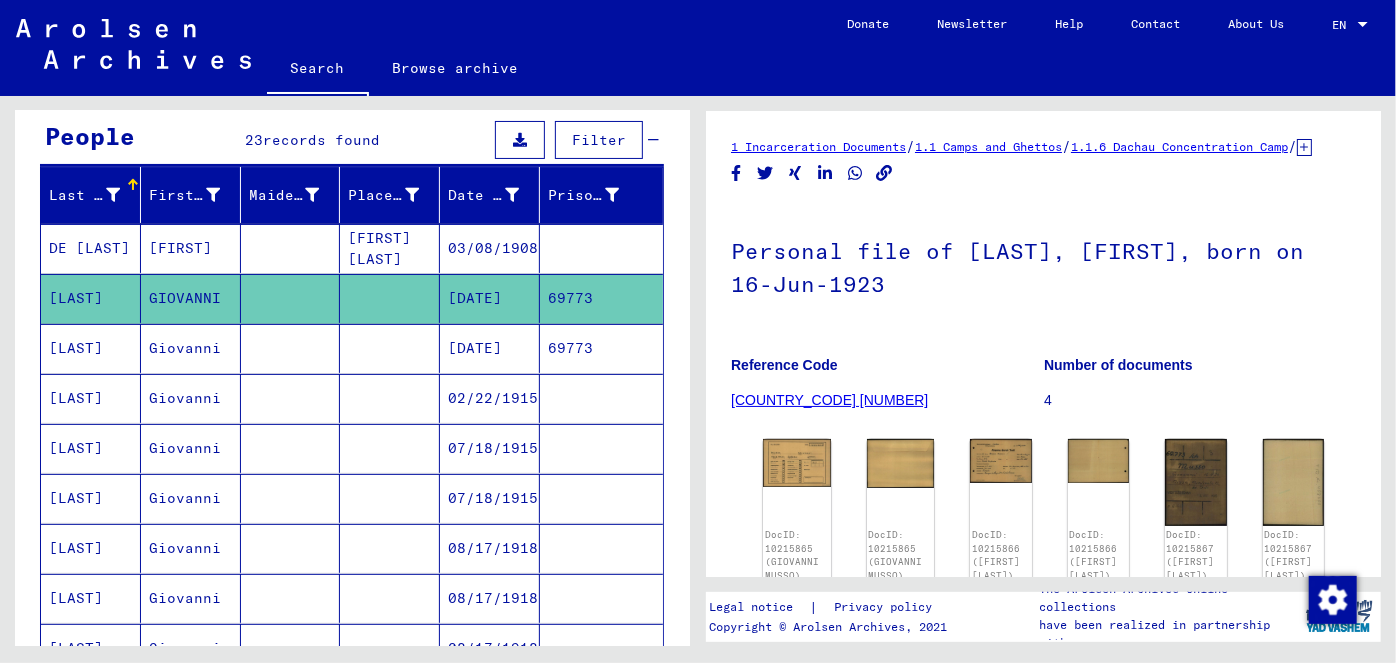 scroll, scrollTop: 0, scrollLeft: 0, axis: both 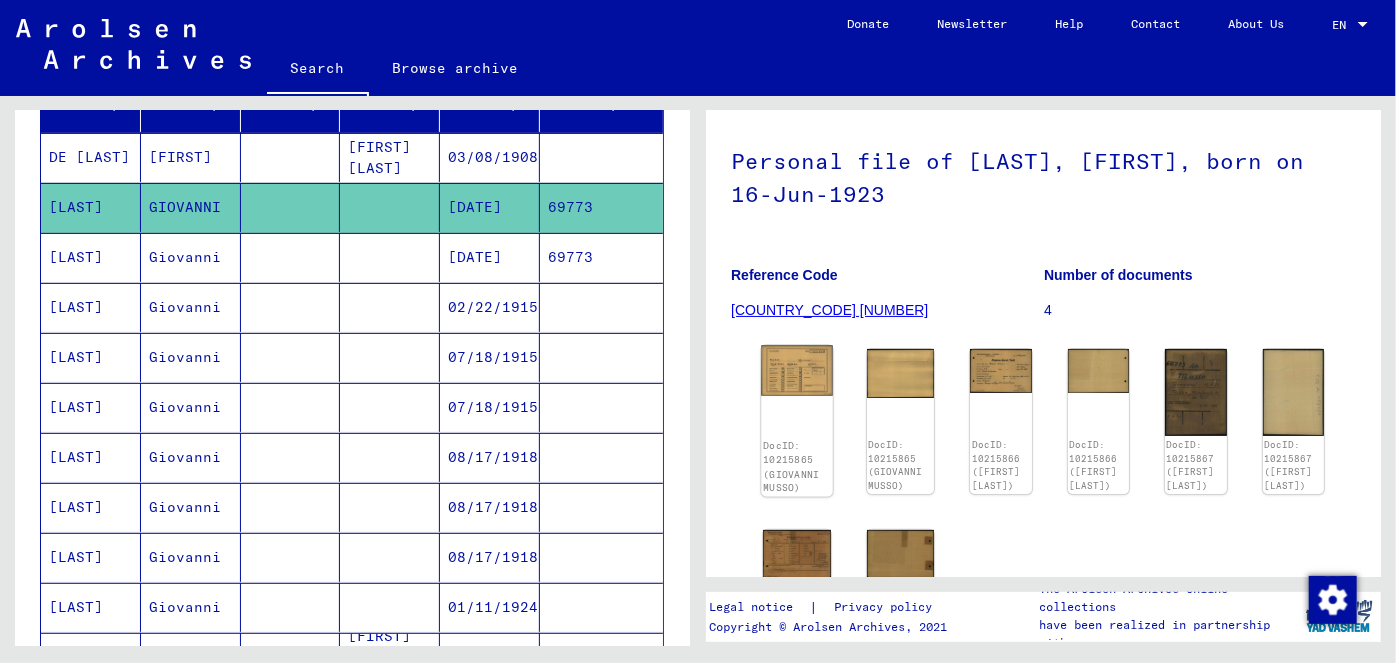 click 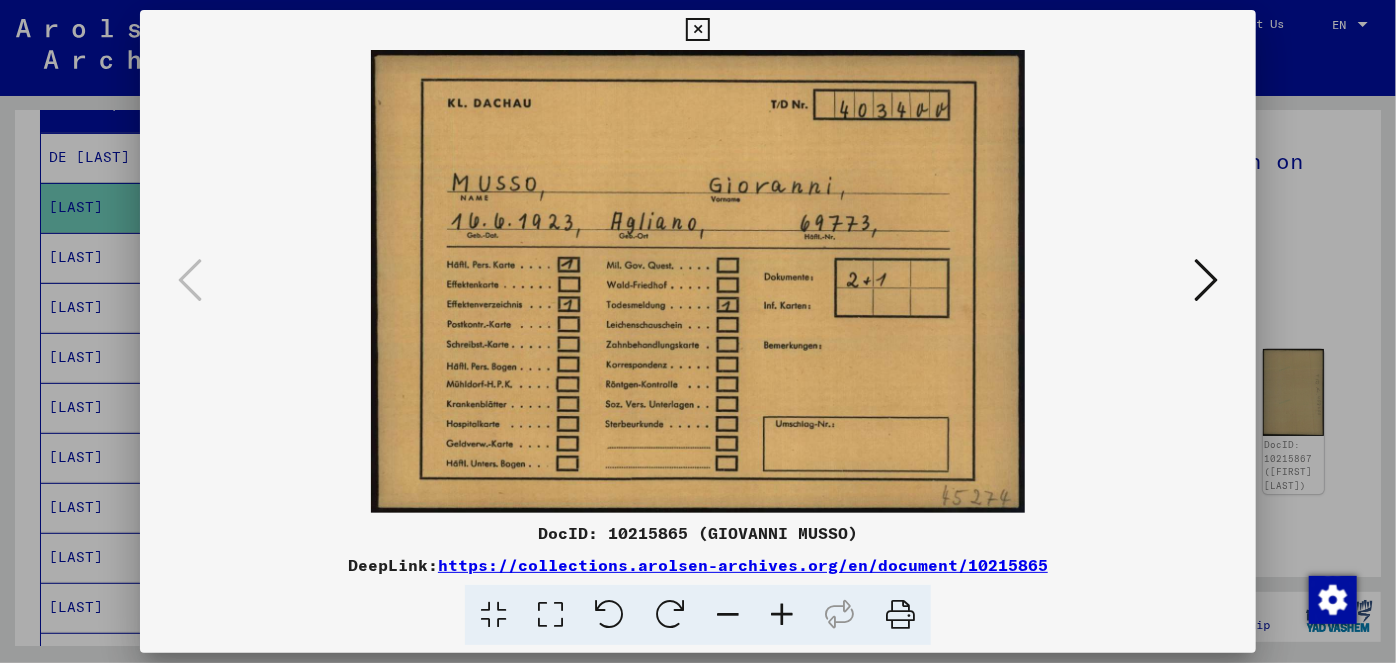 click at bounding box center (1206, 280) 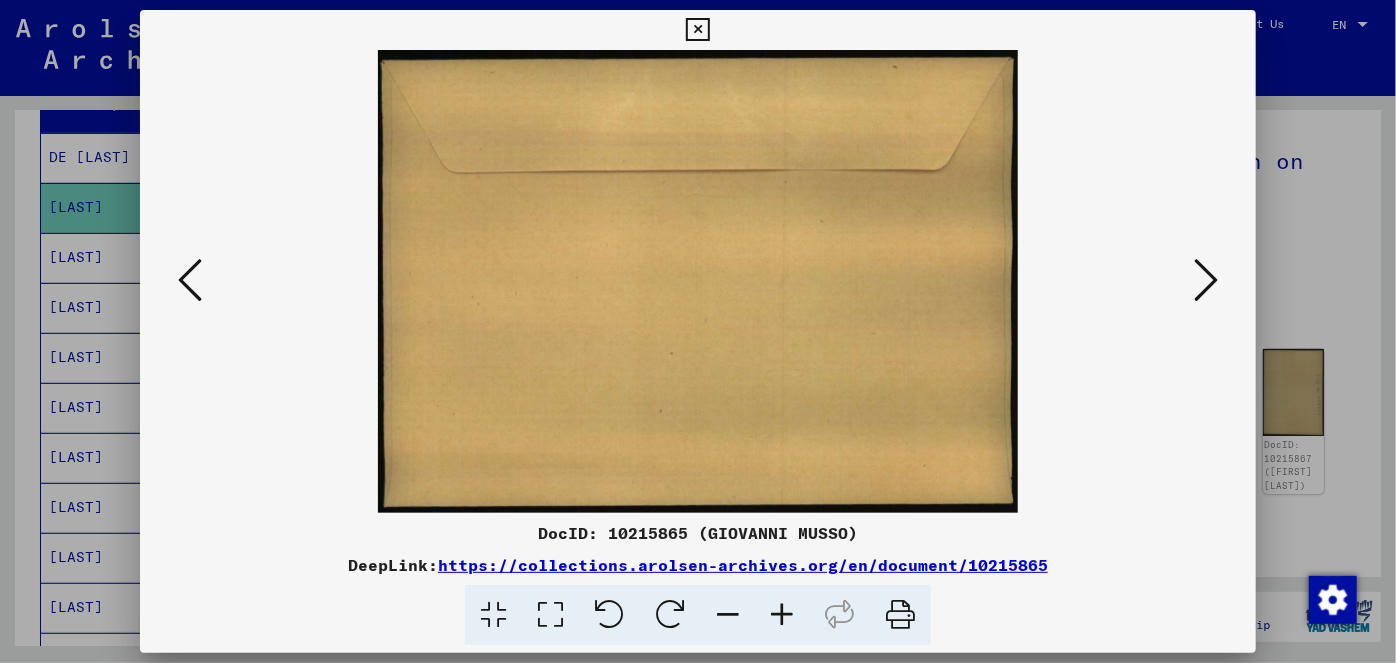 click at bounding box center (698, 281) 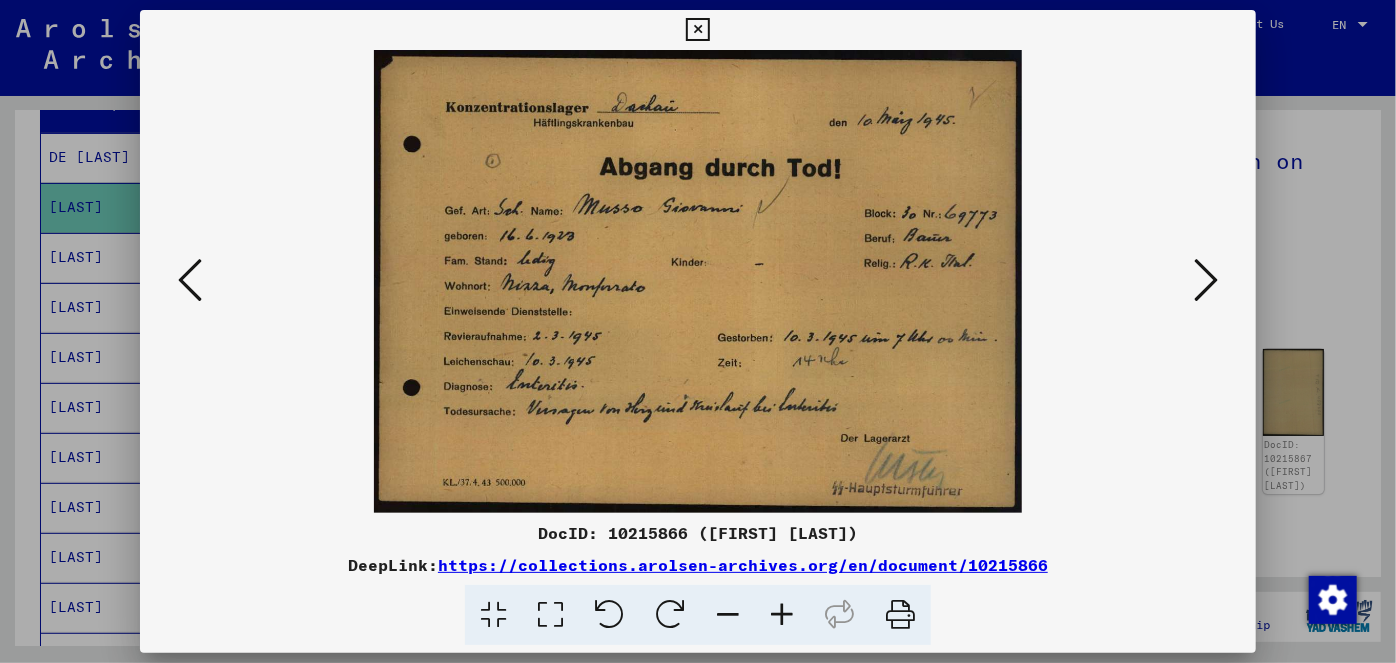 click at bounding box center [698, 331] 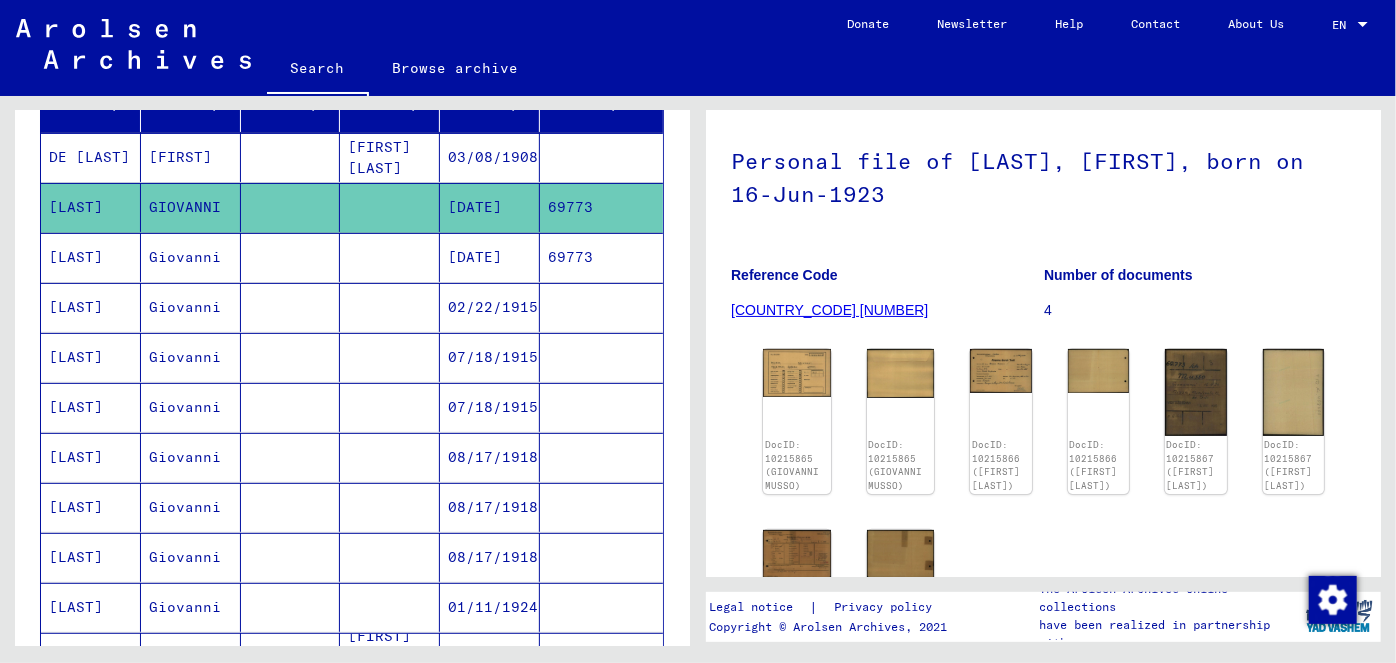 click at bounding box center [390, 357] 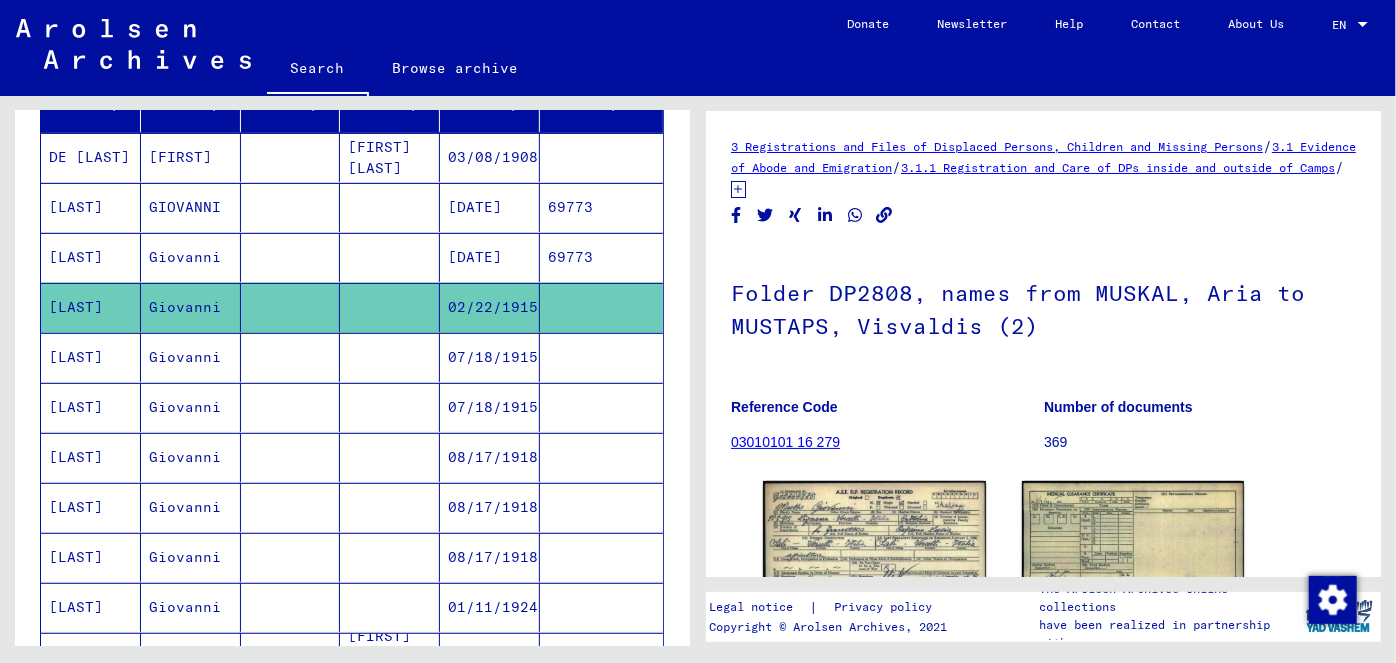 scroll, scrollTop: 0, scrollLeft: 0, axis: both 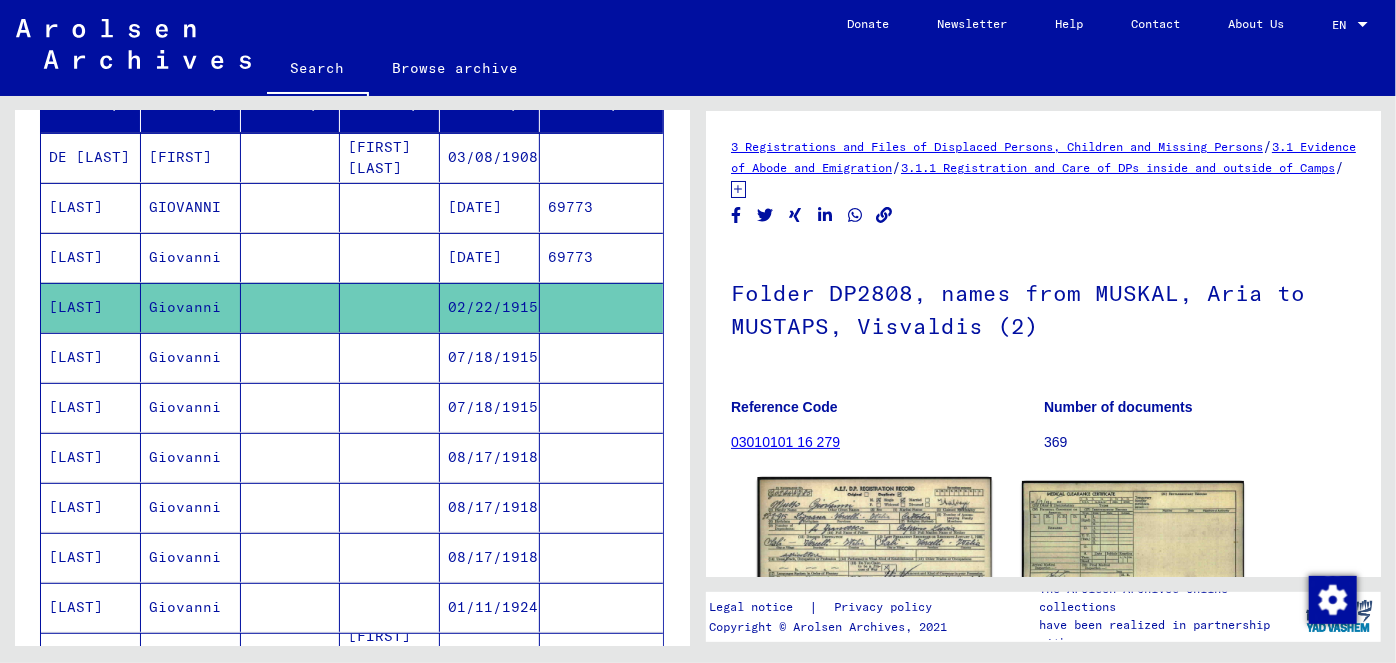 click 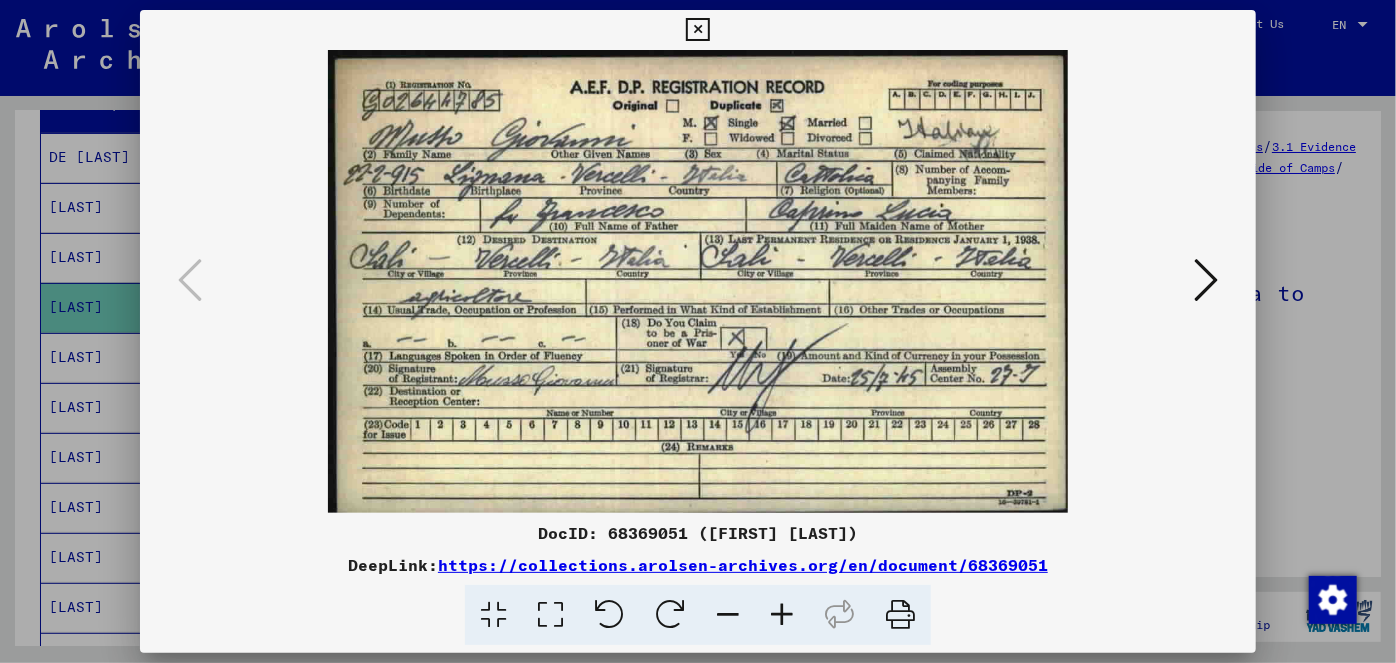 click at bounding box center [698, 331] 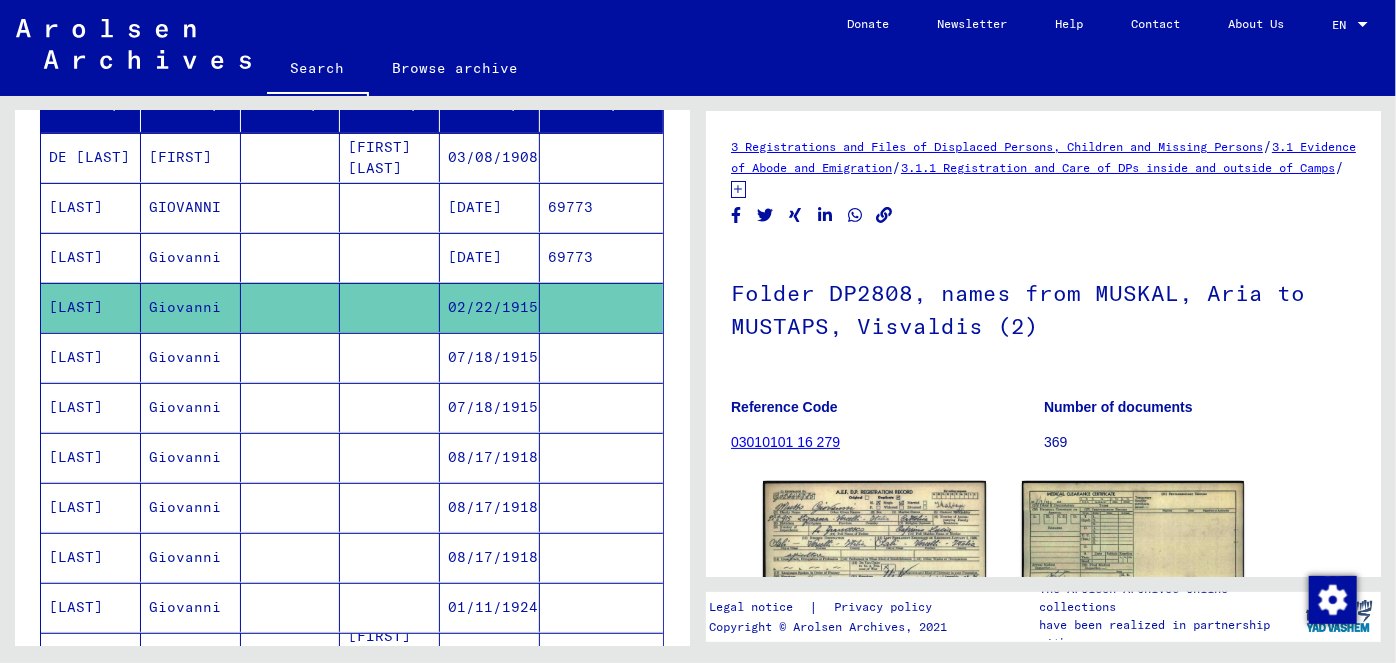 click at bounding box center (601, 407) 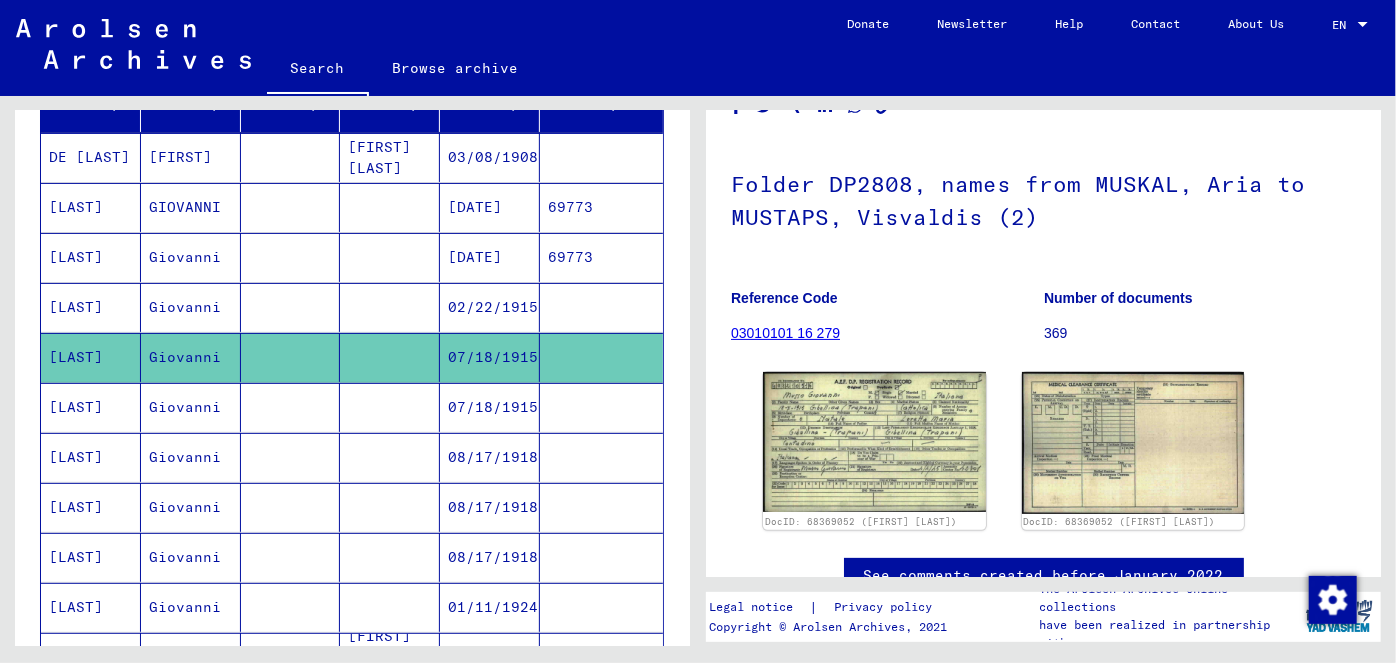 scroll, scrollTop: 181, scrollLeft: 0, axis: vertical 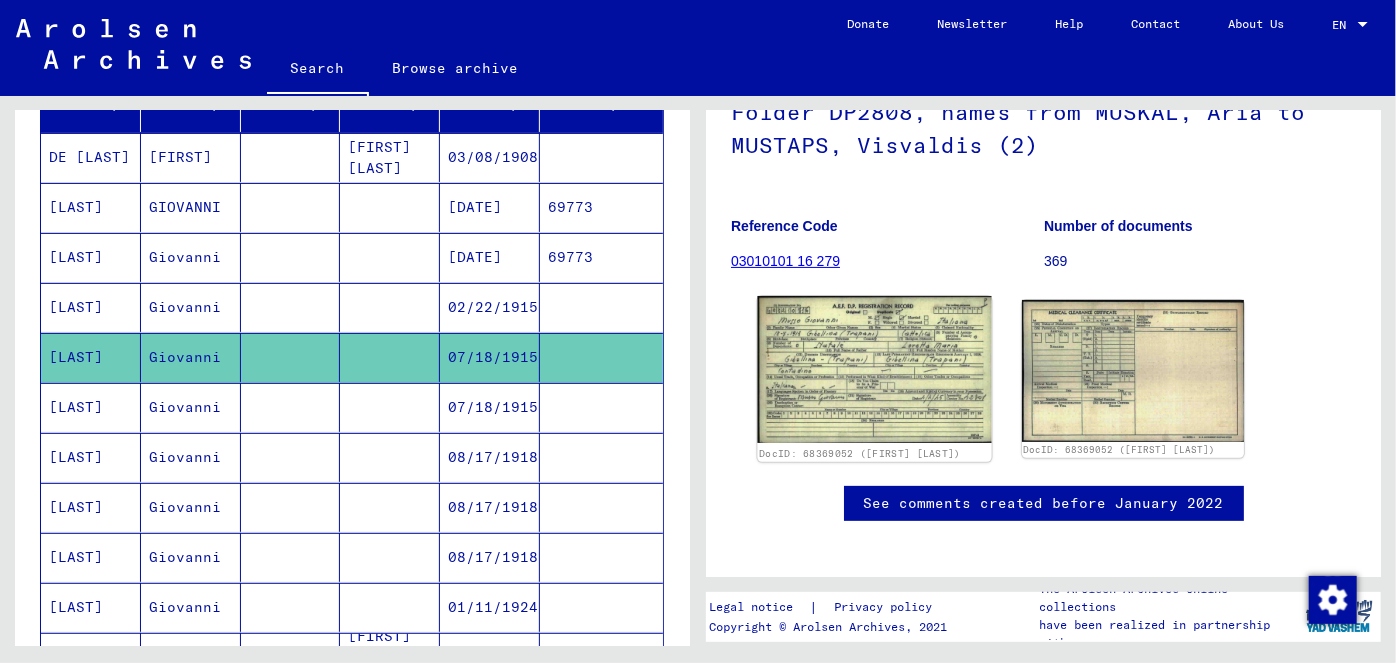 click 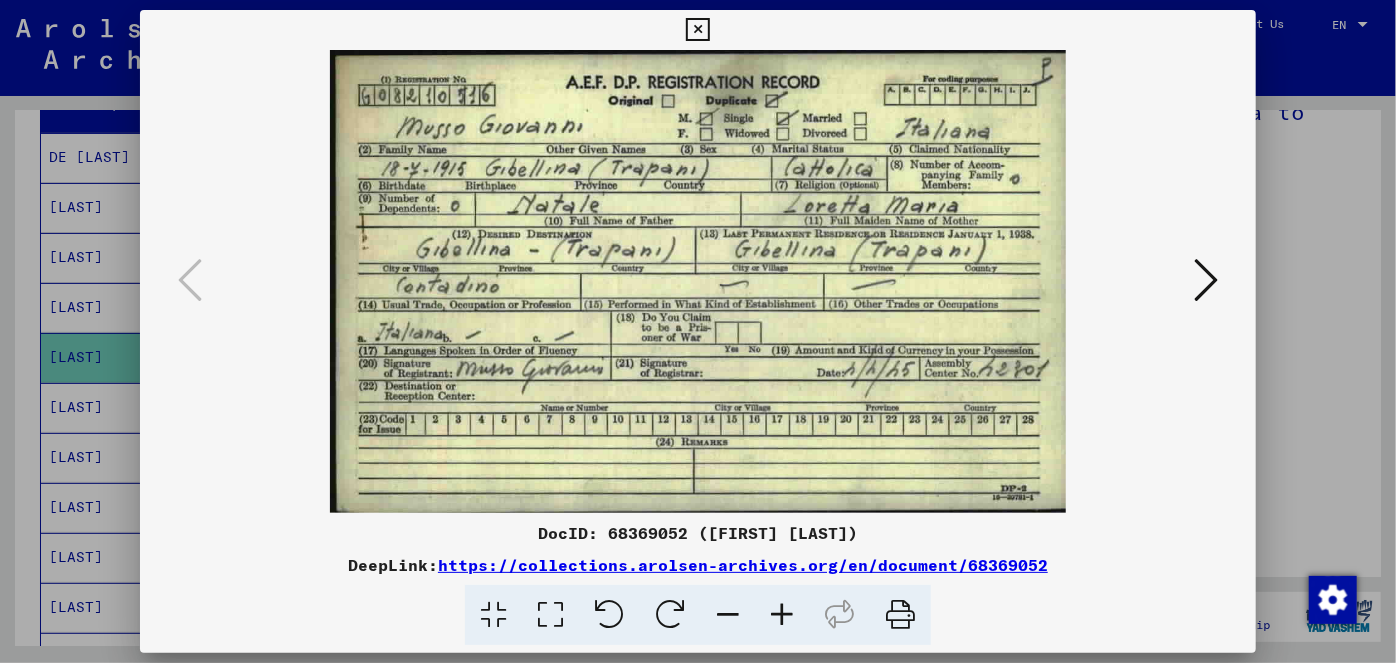 click at bounding box center [698, 331] 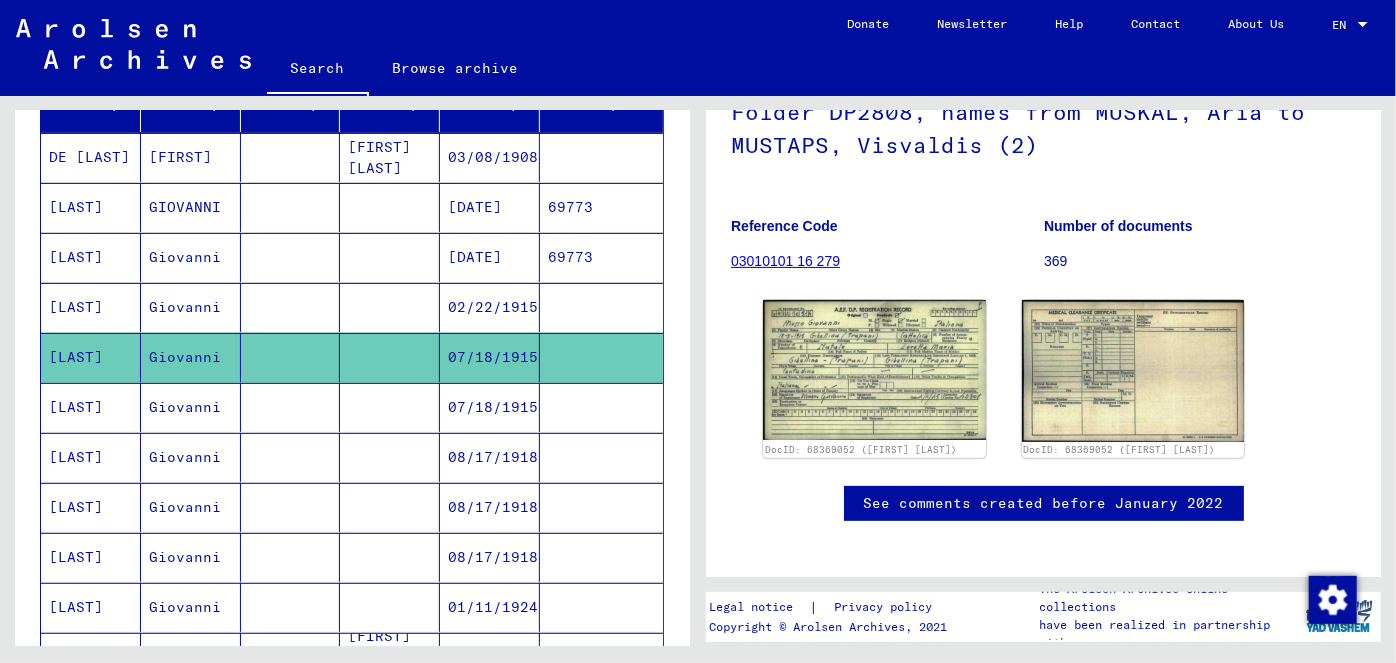 click at bounding box center [601, 457] 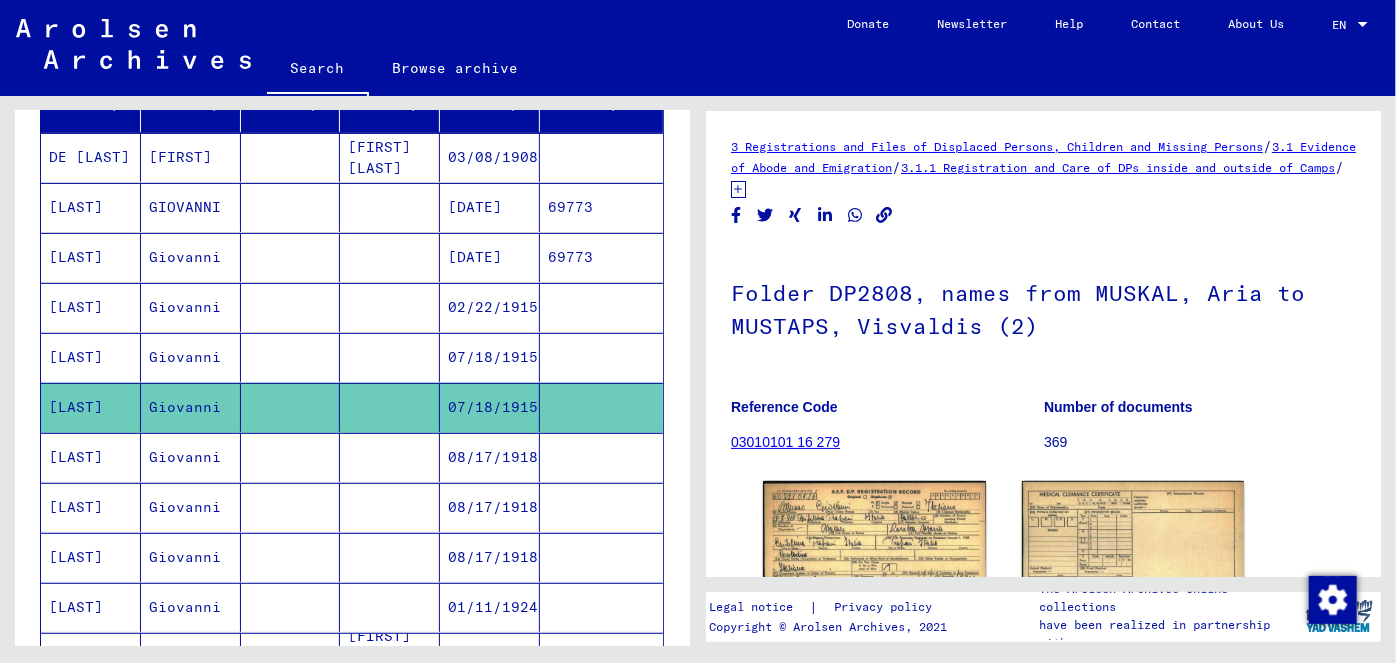 scroll, scrollTop: 0, scrollLeft: 0, axis: both 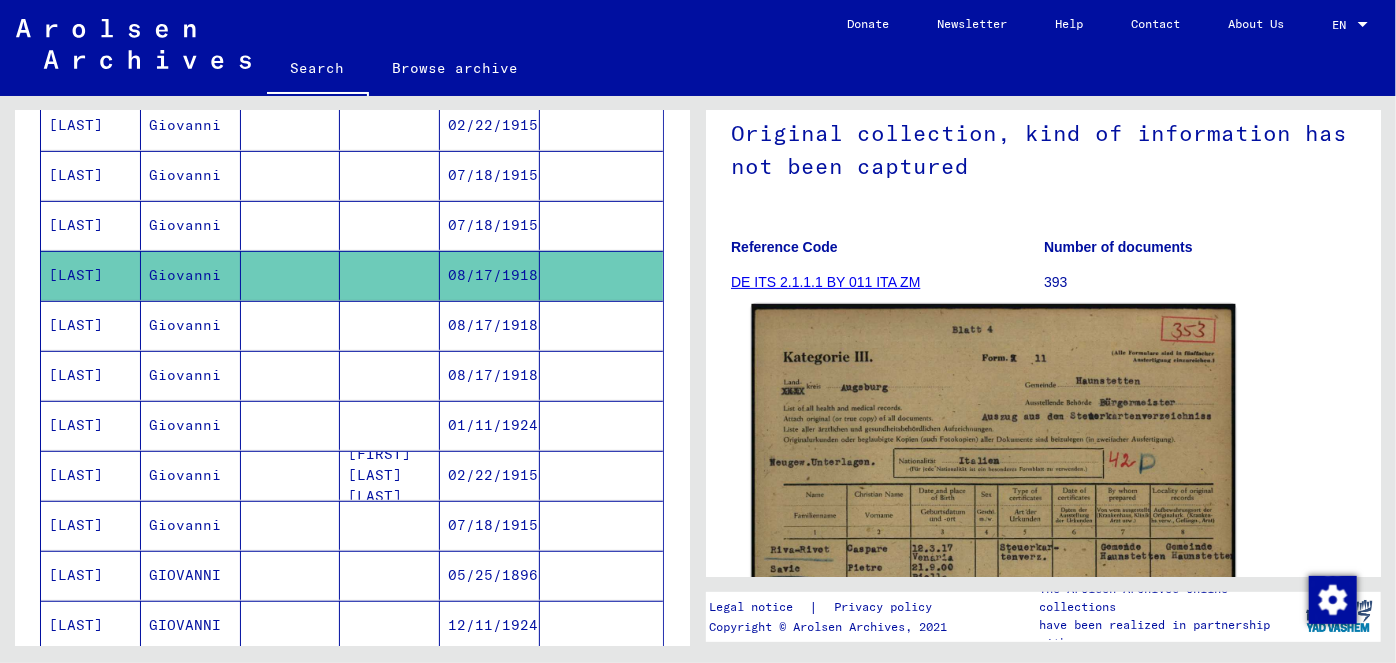 click 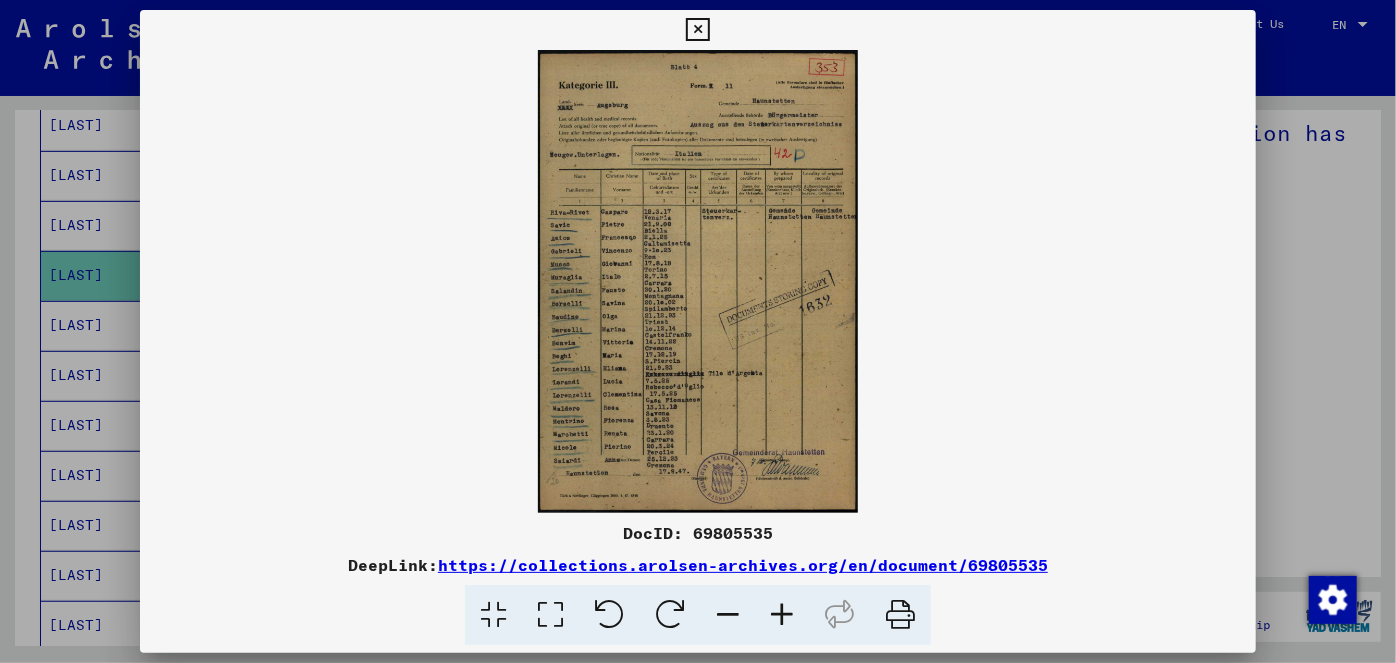 type 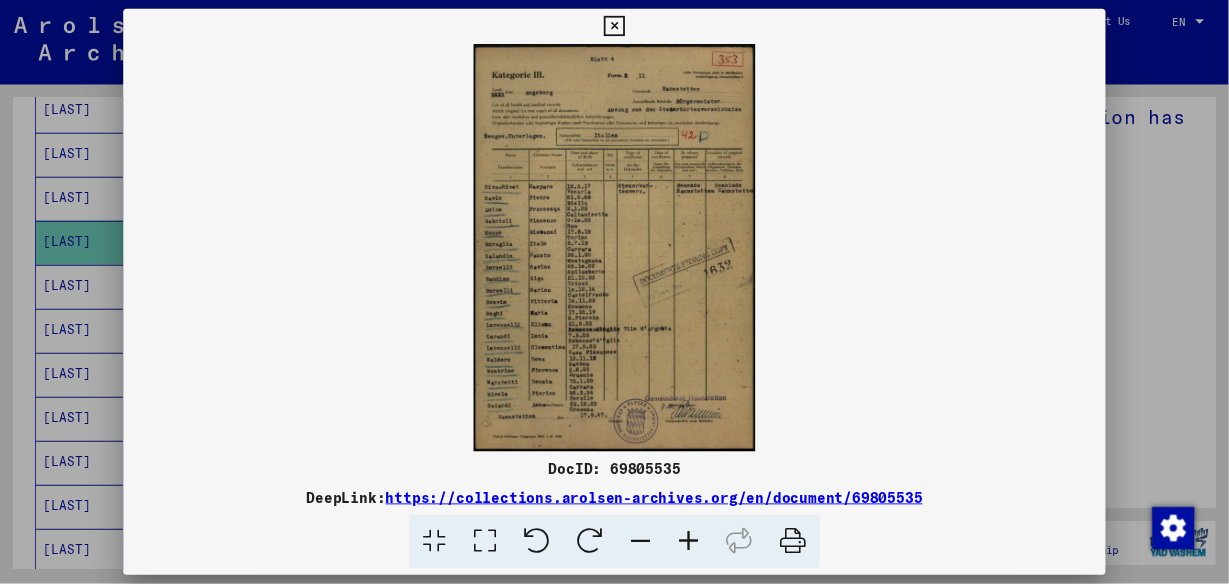 scroll, scrollTop: 454, scrollLeft: 0, axis: vertical 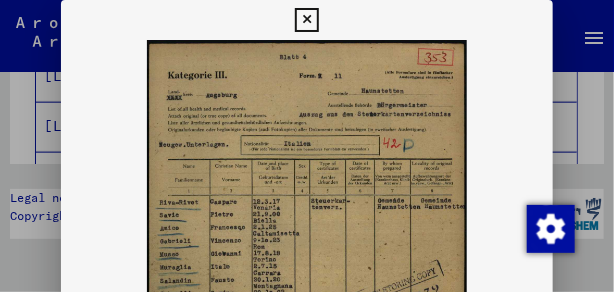 drag, startPoint x: 290, startPoint y: 208, endPoint x: 291, endPoint y: 227, distance: 19.026299 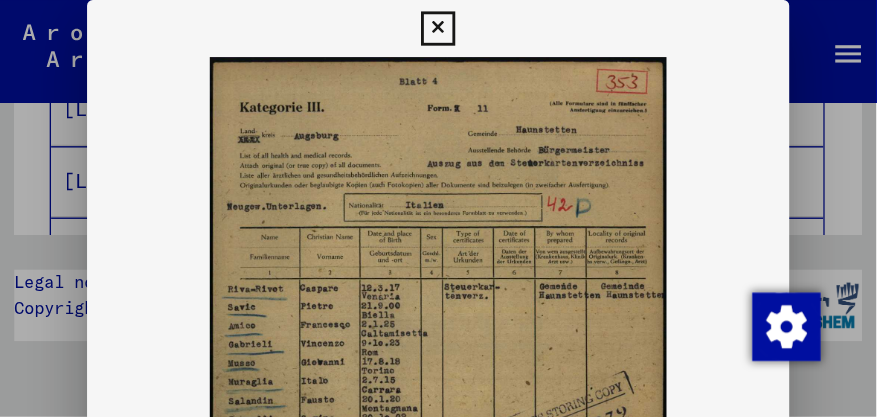 scroll, scrollTop: 26, scrollLeft: 0, axis: vertical 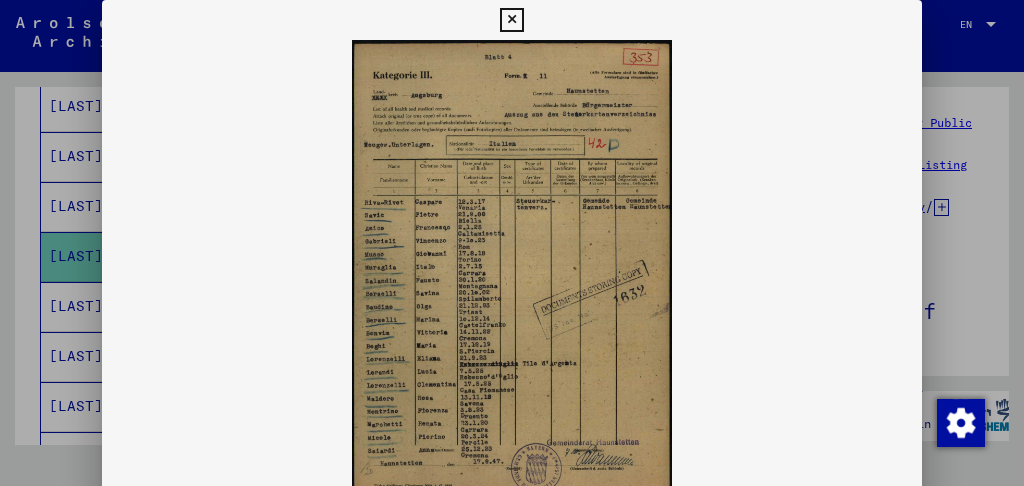 click at bounding box center [512, 243] 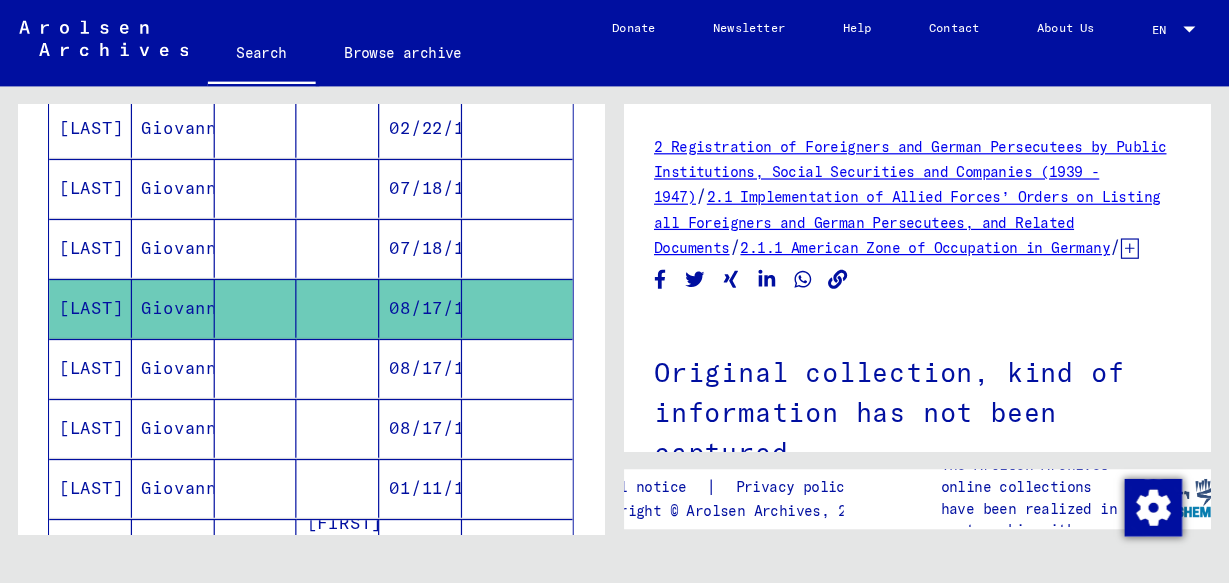 scroll, scrollTop: 449, scrollLeft: 0, axis: vertical 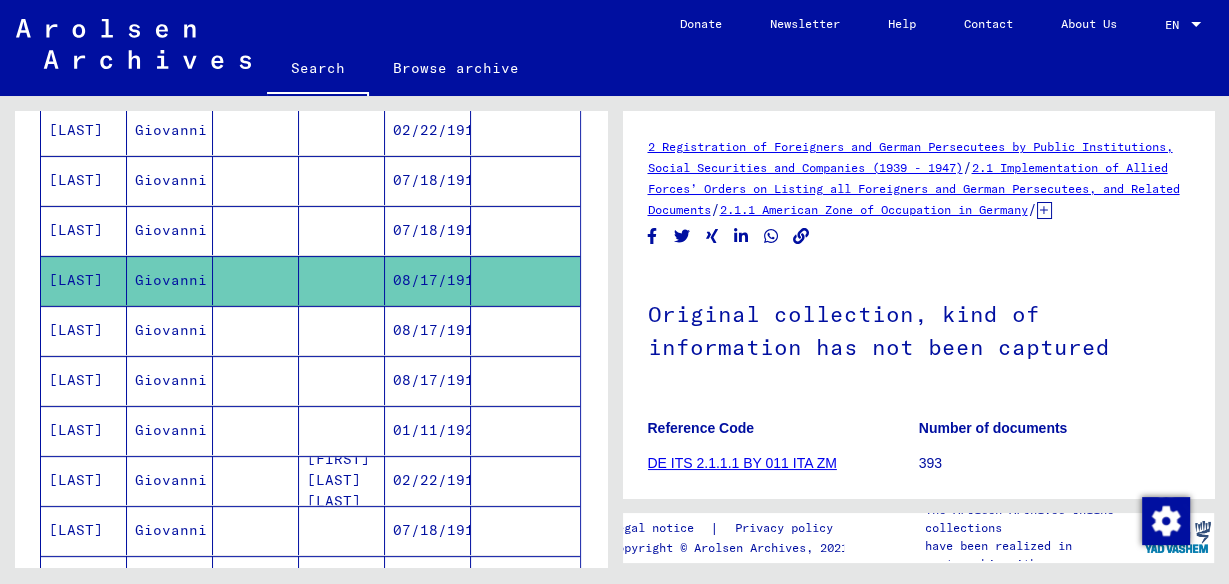 click at bounding box center (525, 380) 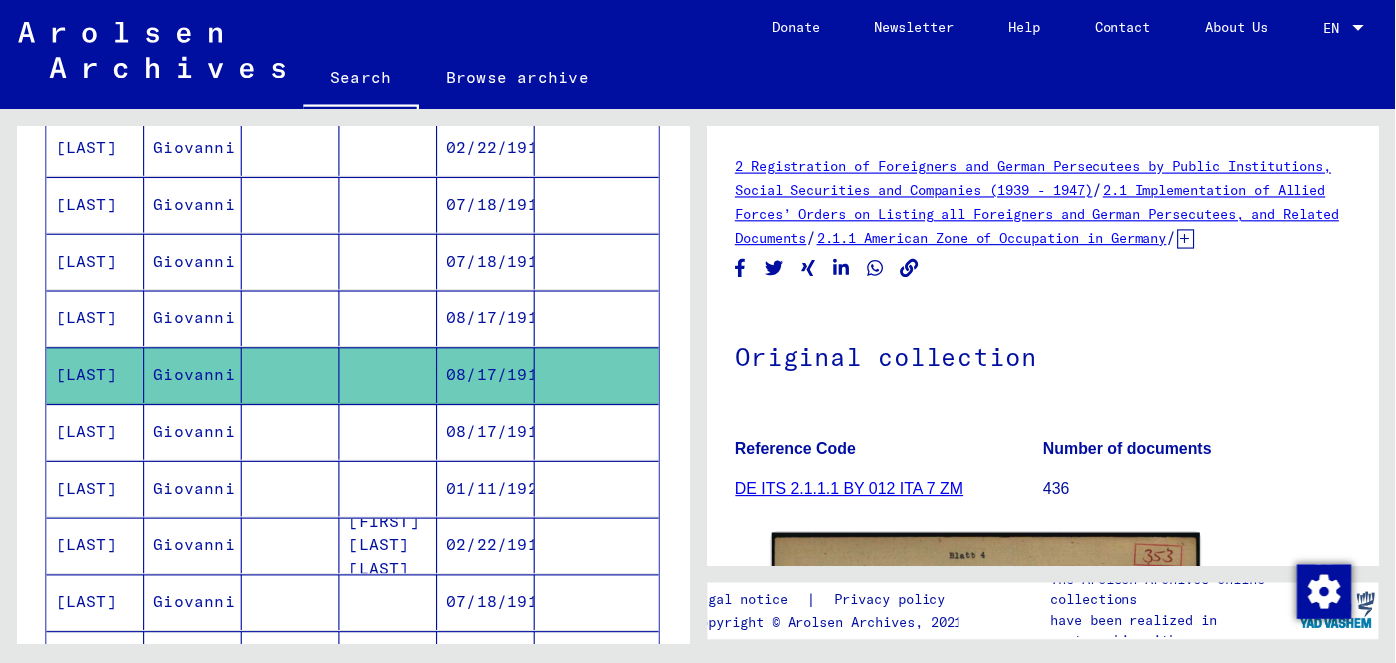 scroll, scrollTop: 0, scrollLeft: 0, axis: both 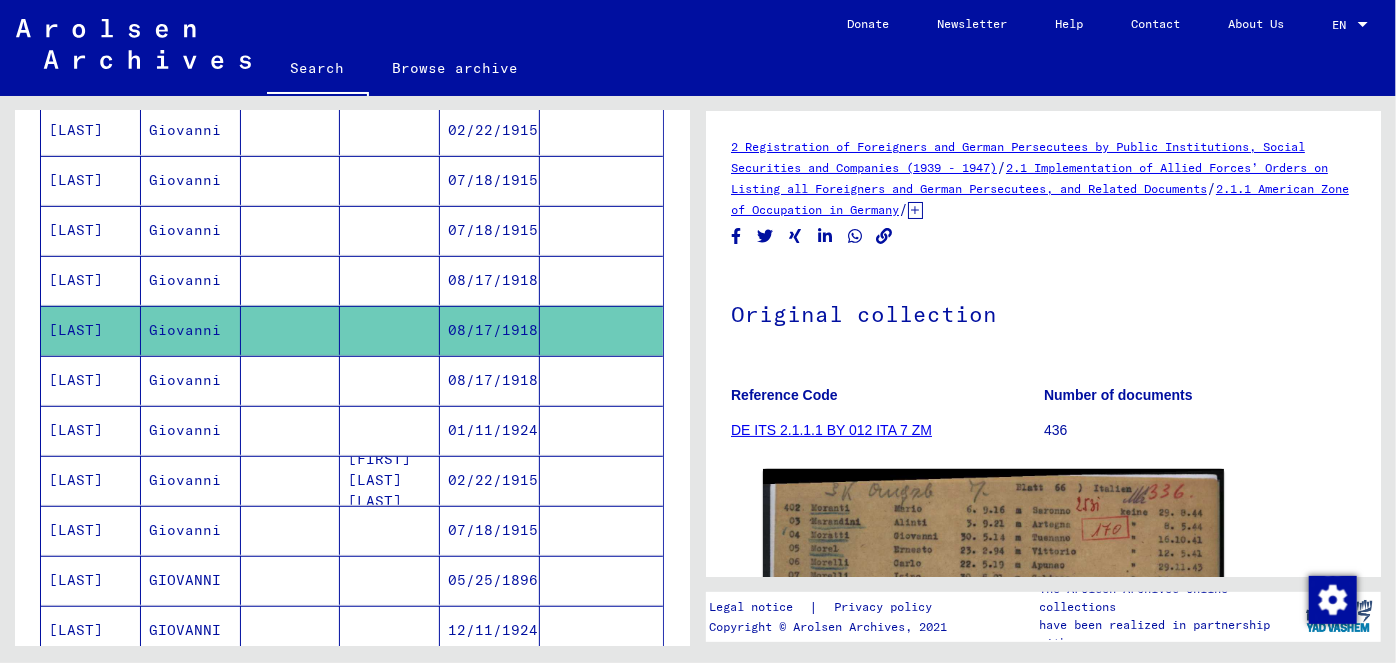 click at bounding box center [601, 480] 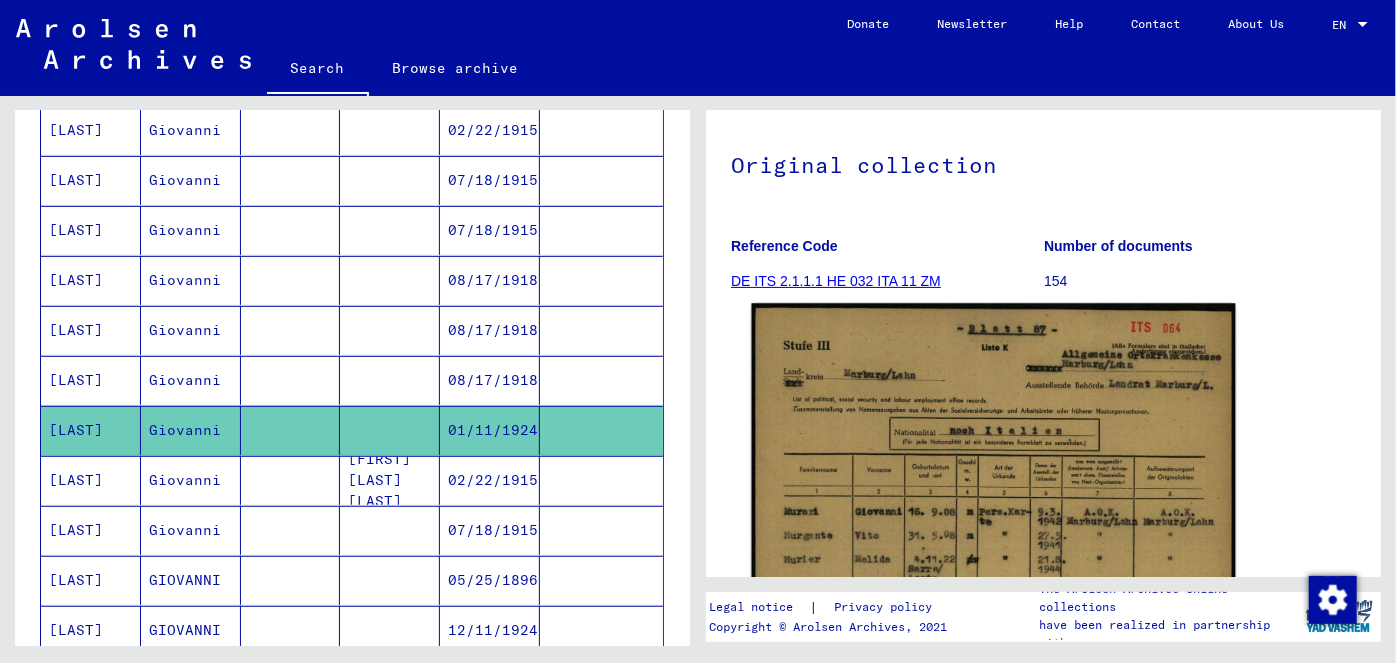scroll 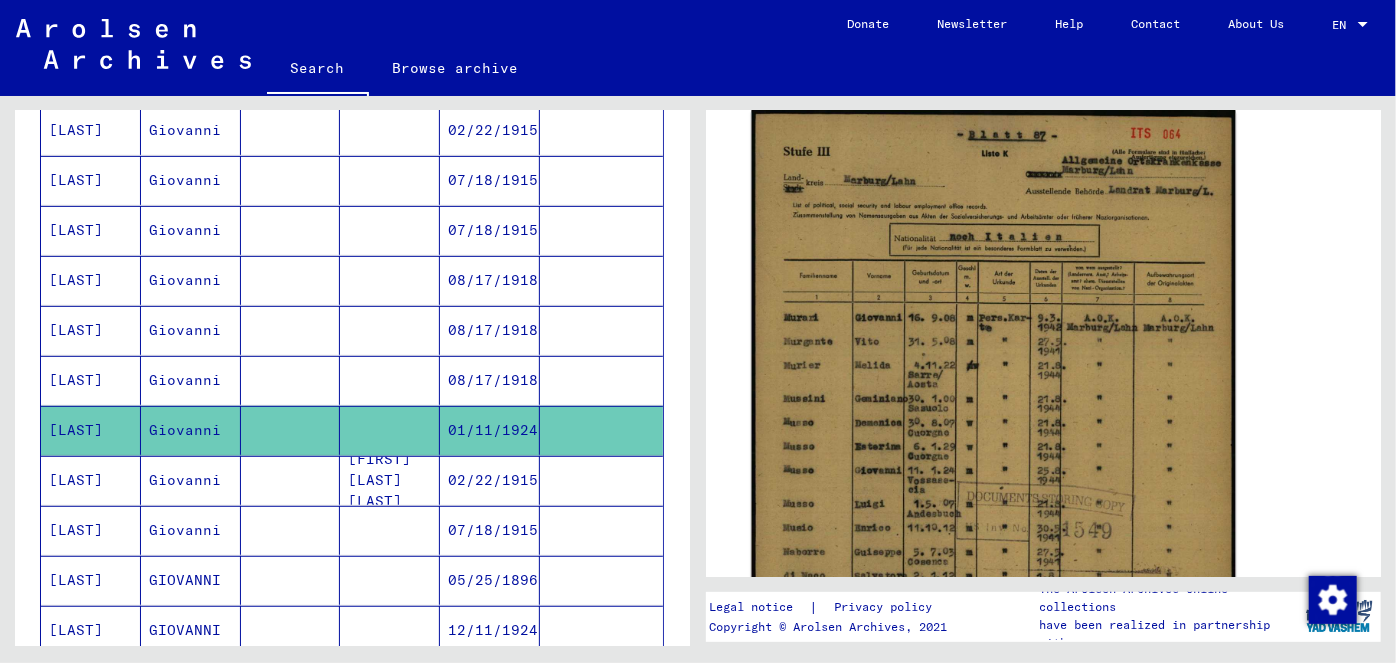 click 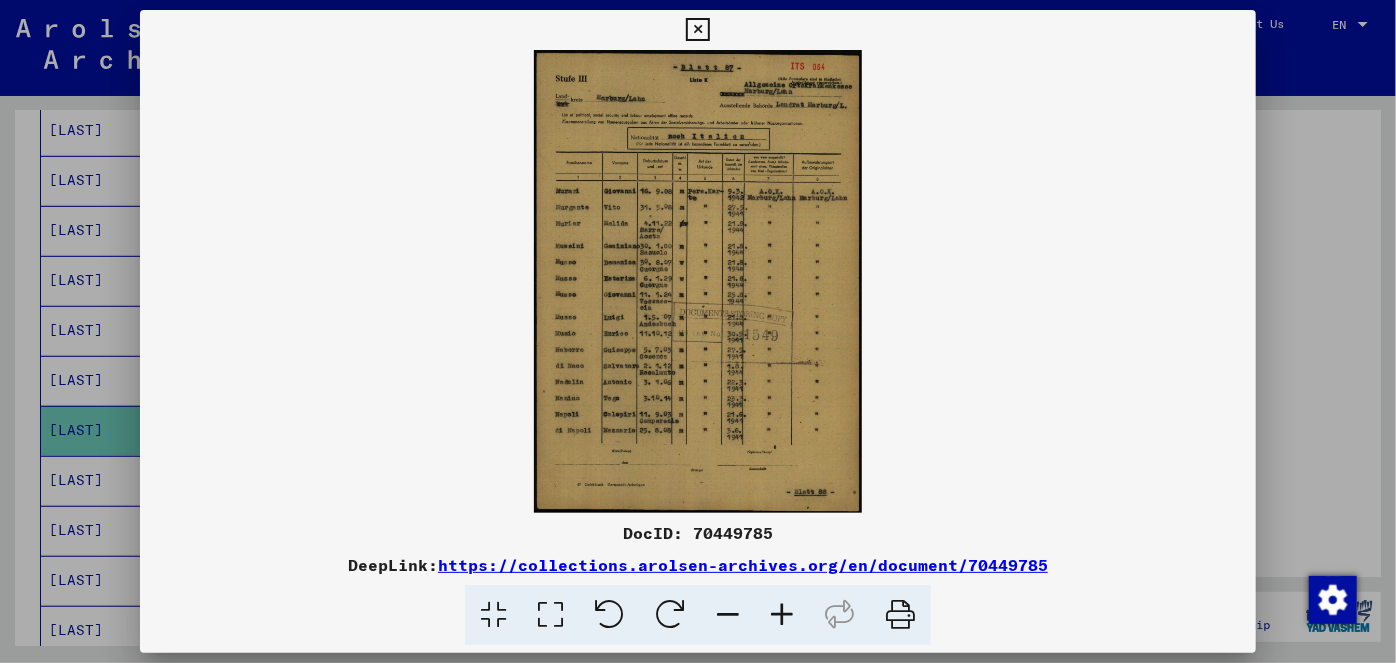type 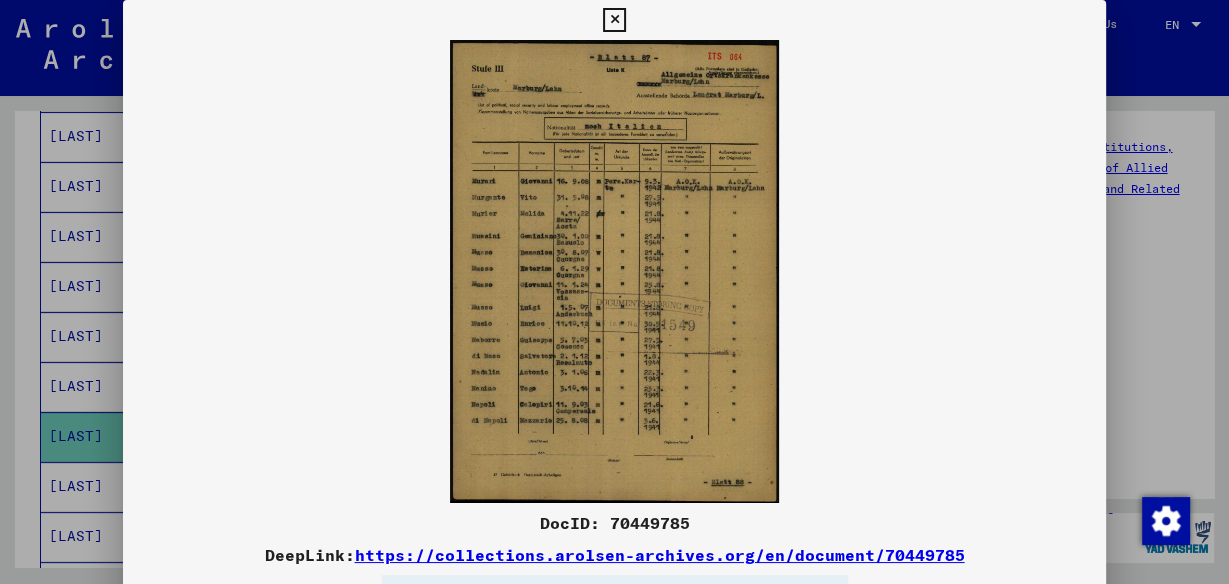 click at bounding box center (614, 292) 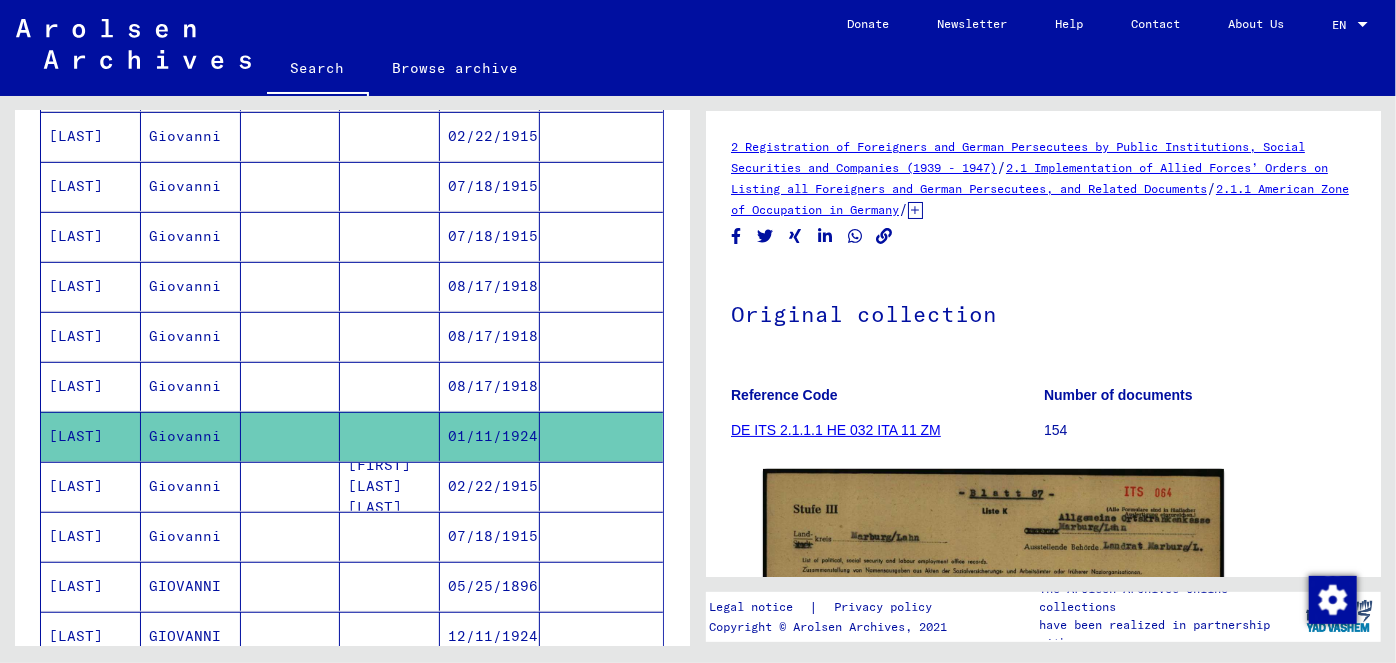 click at bounding box center (601, 586) 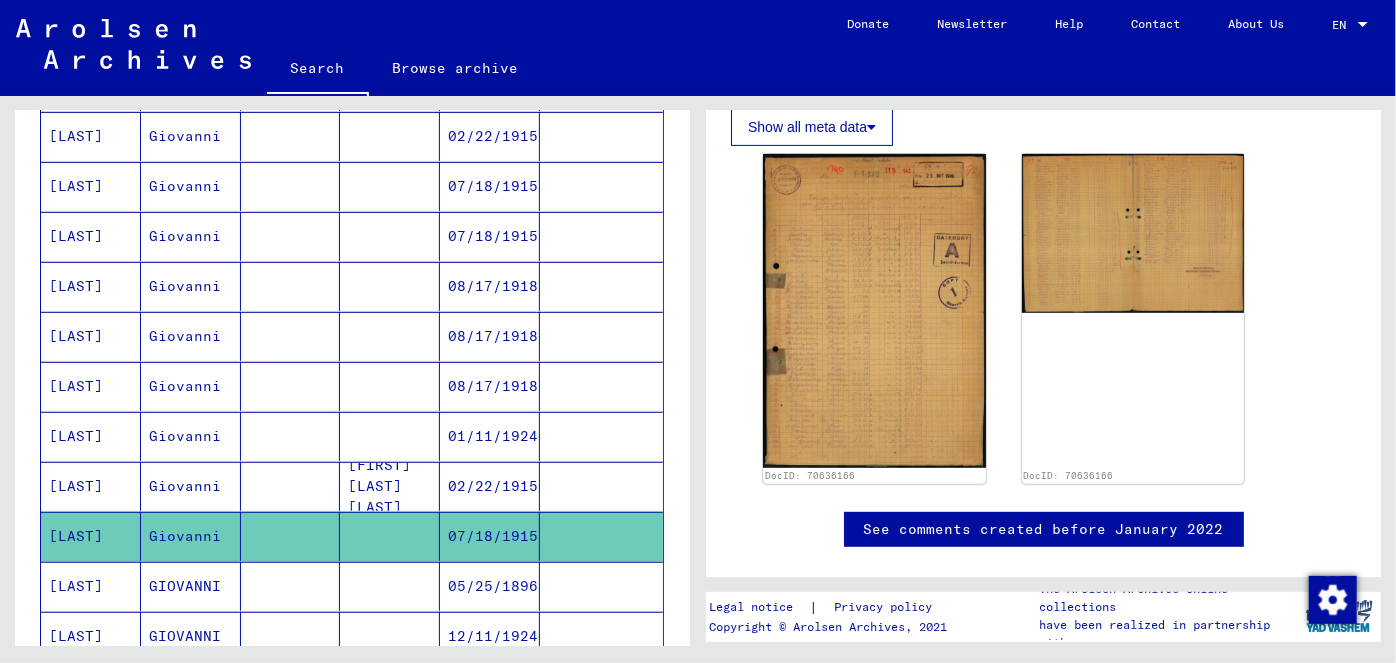 click at bounding box center [601, 536] 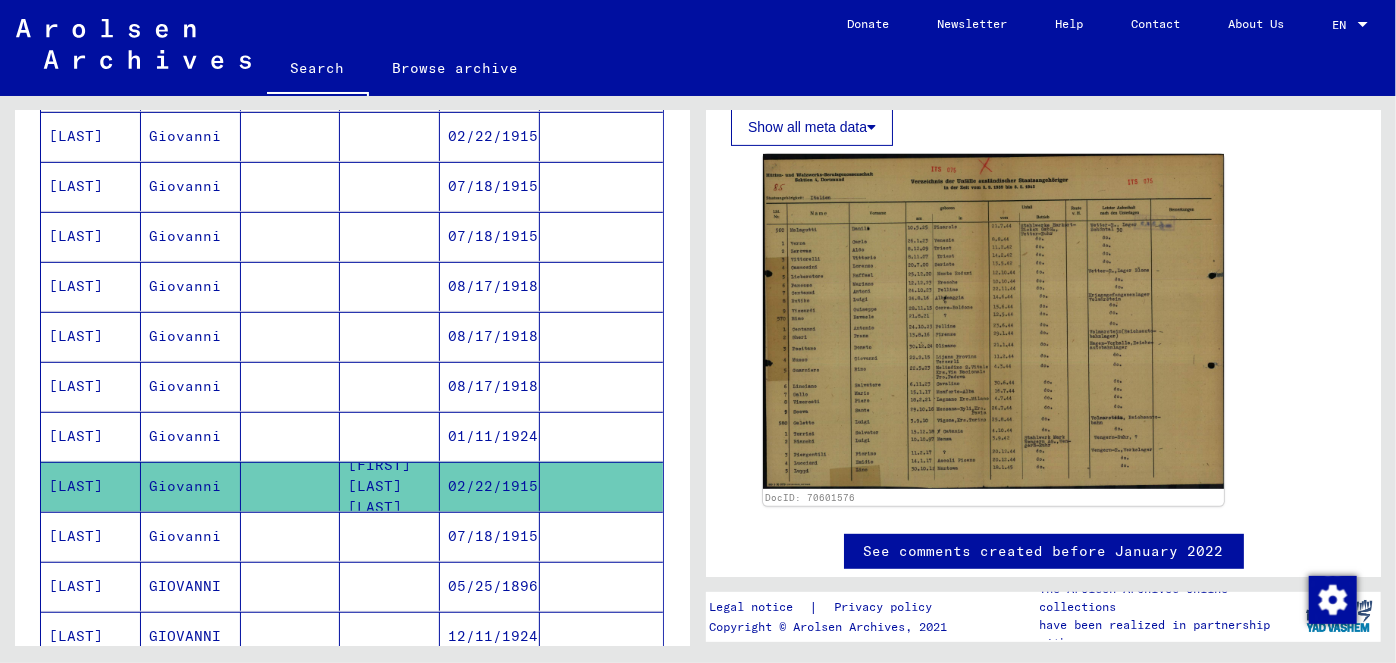 click at bounding box center [601, 586] 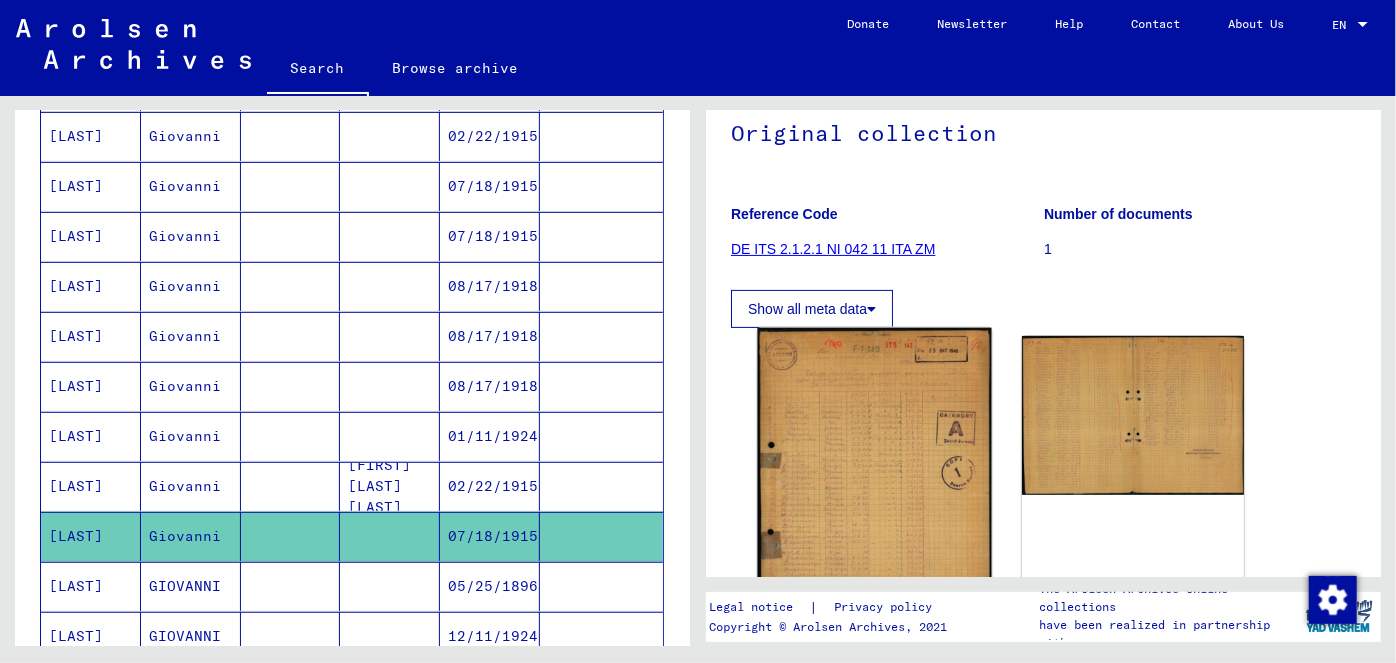 click 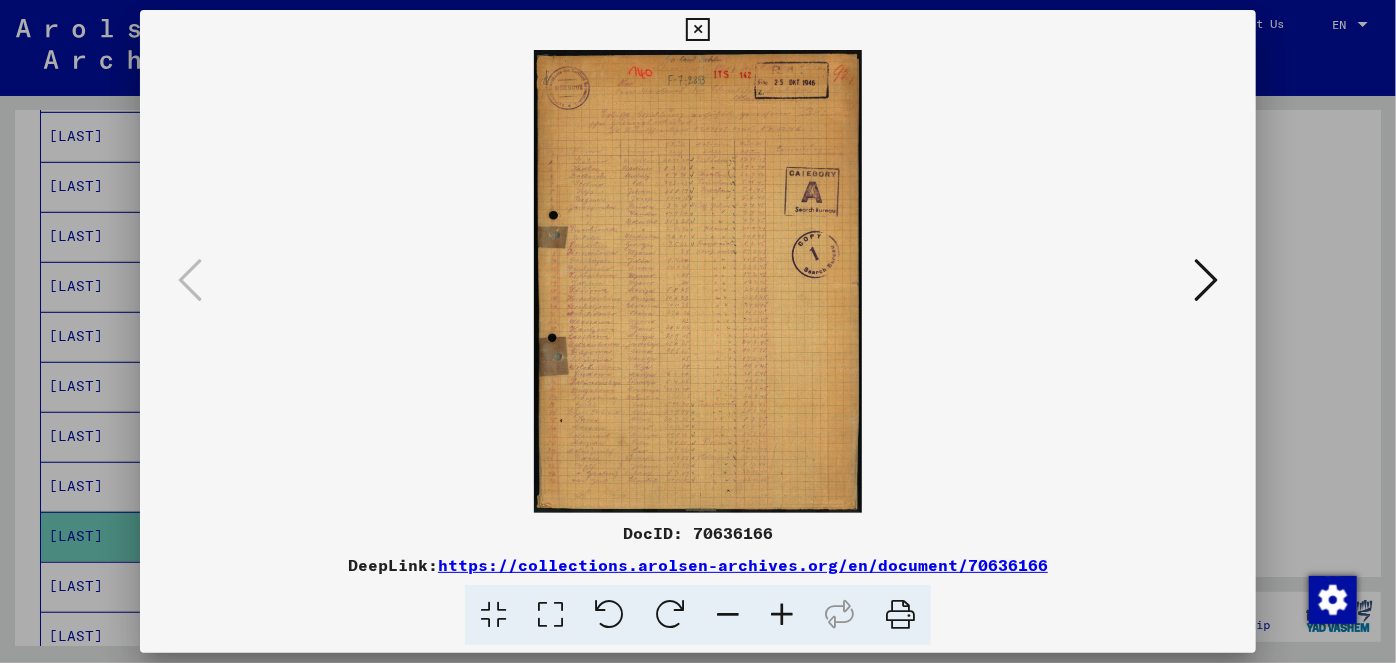 type 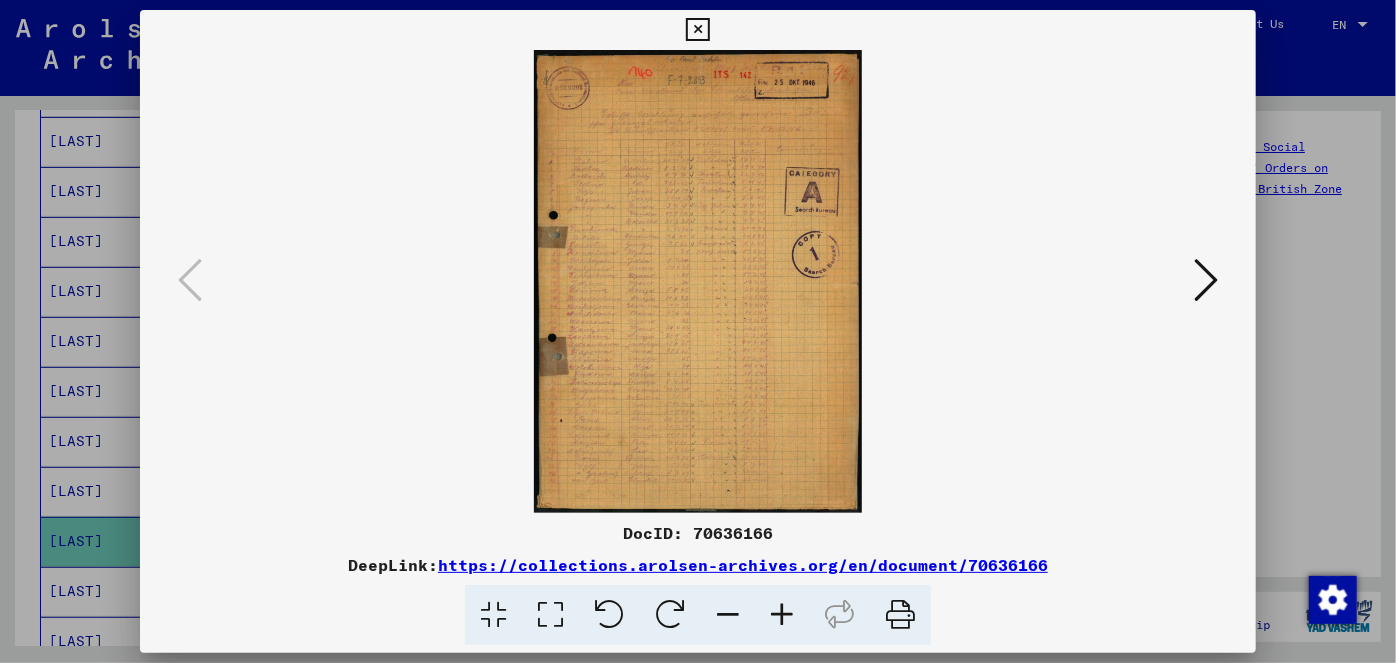 click at bounding box center (698, 331) 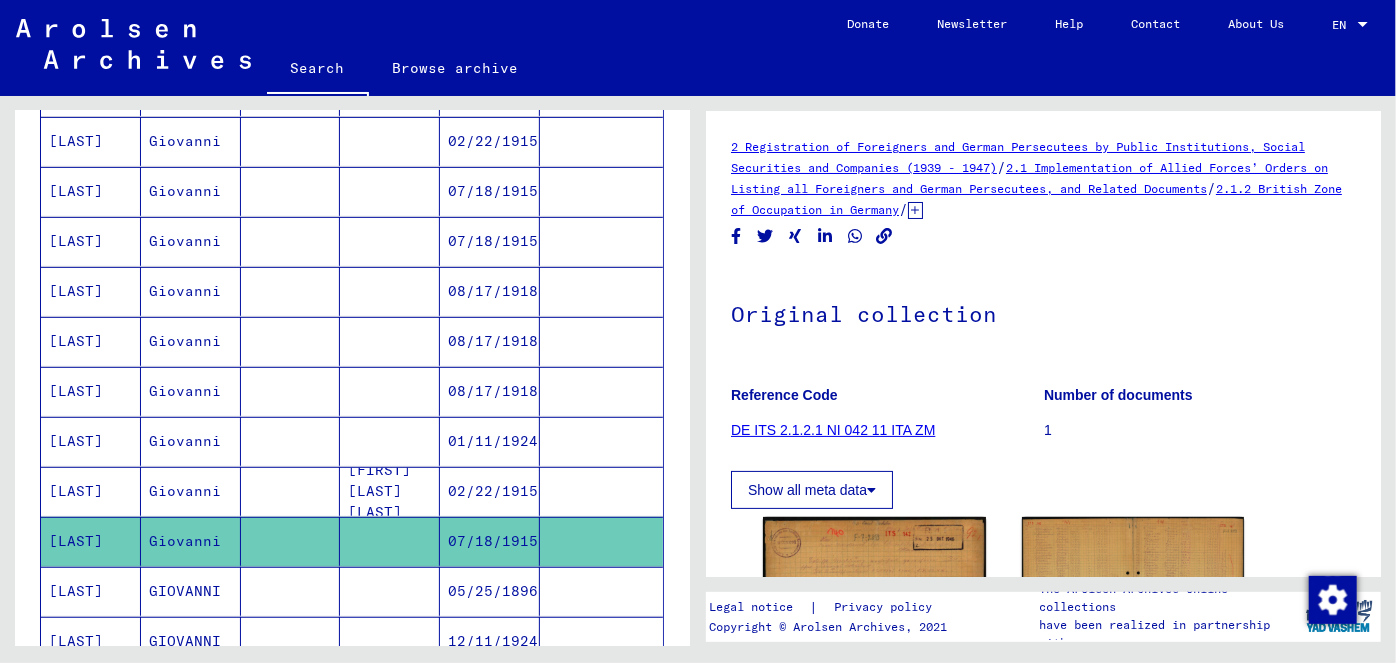 click at bounding box center [601, 641] 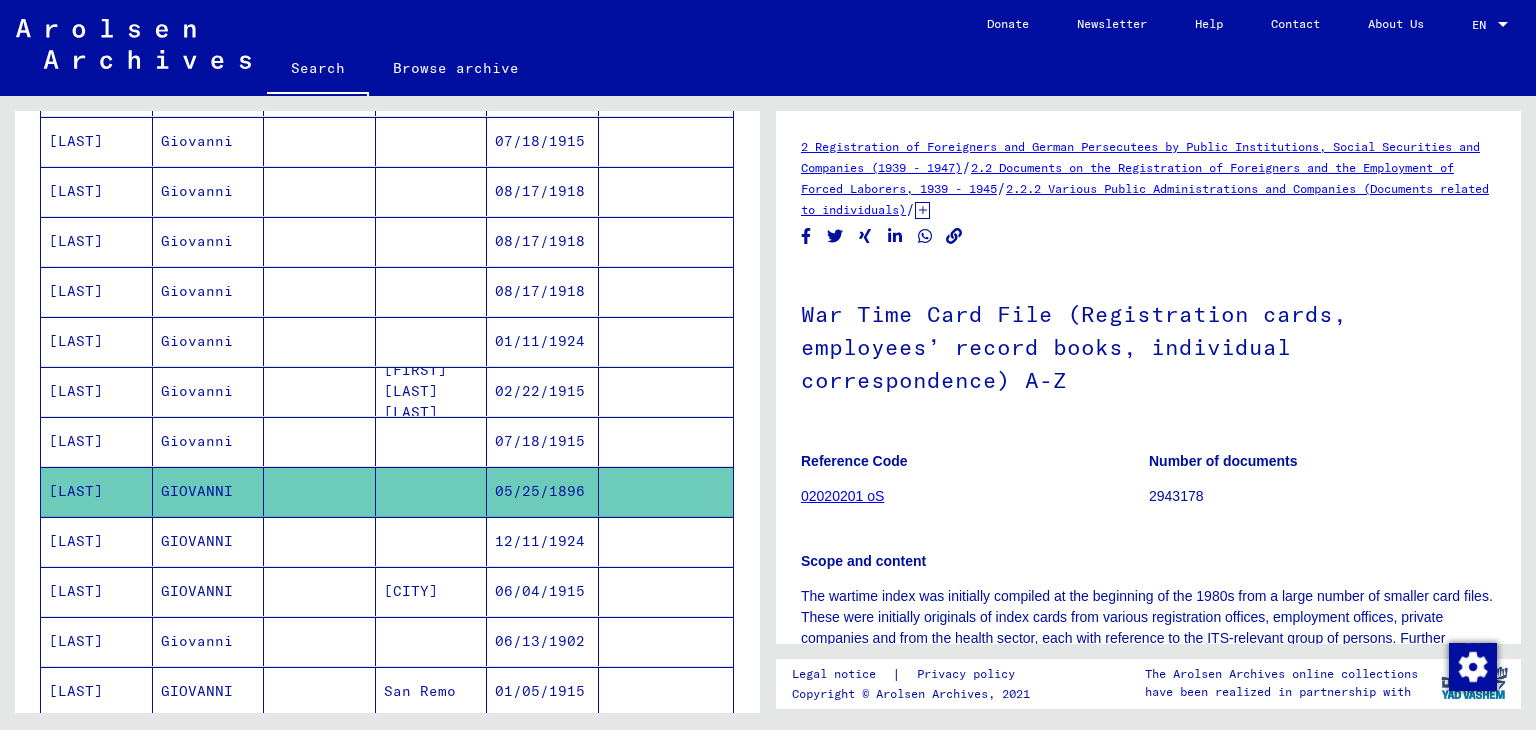 click at bounding box center (666, 591) 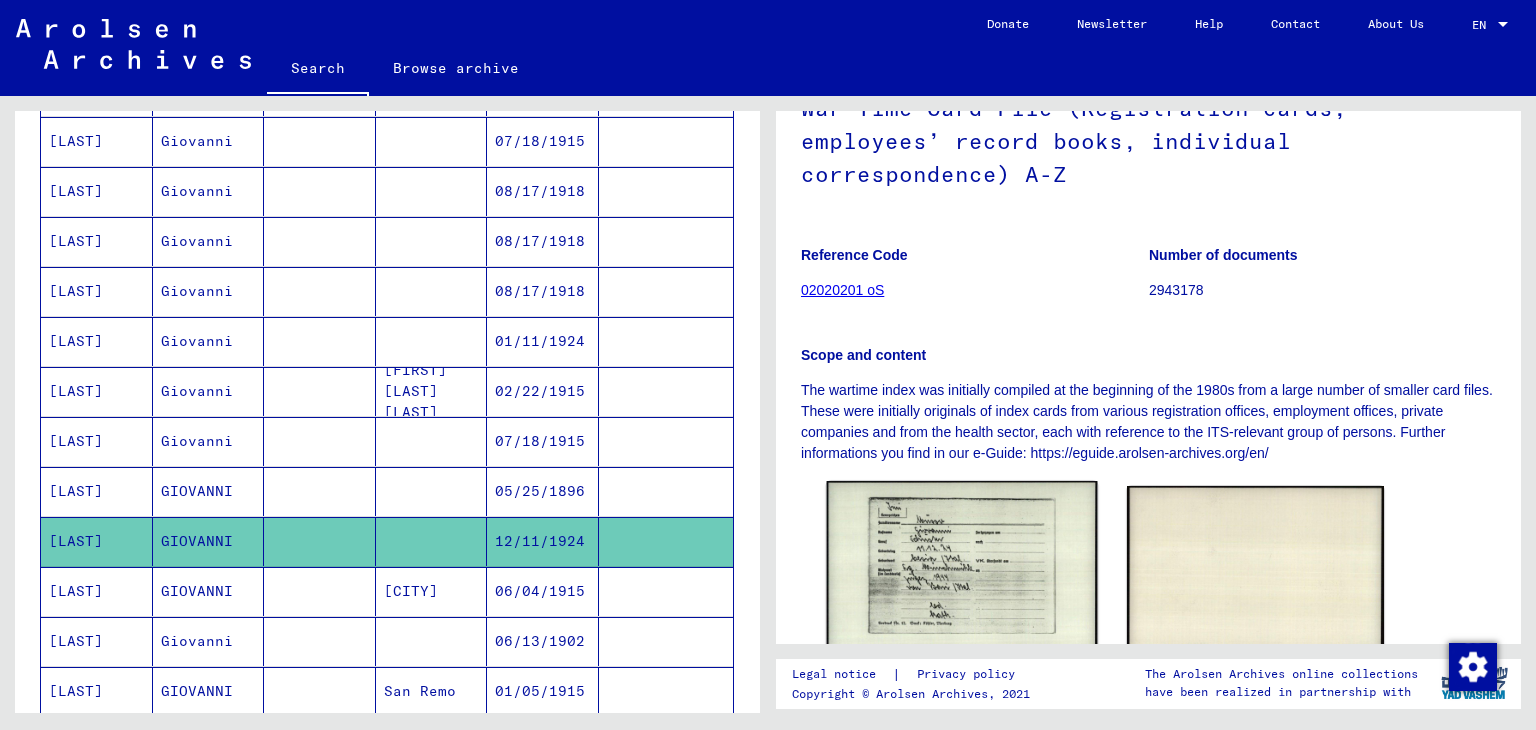 click on "2 Registration of Foreigners and German Persecutees by Public Institutions, Social Securities and Companies (1939 - 1947)   /   2.2 Documents on the Registration of Foreigners and the Employment of Forced Laborers, 1939 - 1945   /   2.2.2 Various Public Administrations and Companies (Documents related to      individuals)   /   2.2.2.1 War Time Card File (Registration cards, employees’ record books, individual correspondence)   /  War Time Card File (Registration cards, employees’ record books,      individual correspondence) A-Z Reference Code 02020201 oS Number of documents 2943178 Scope and content DocID: 73879468 ([FIRST] [LAST]) DocID: 73879468 ([FIRST] [LAST]) See comments created before January 2022" 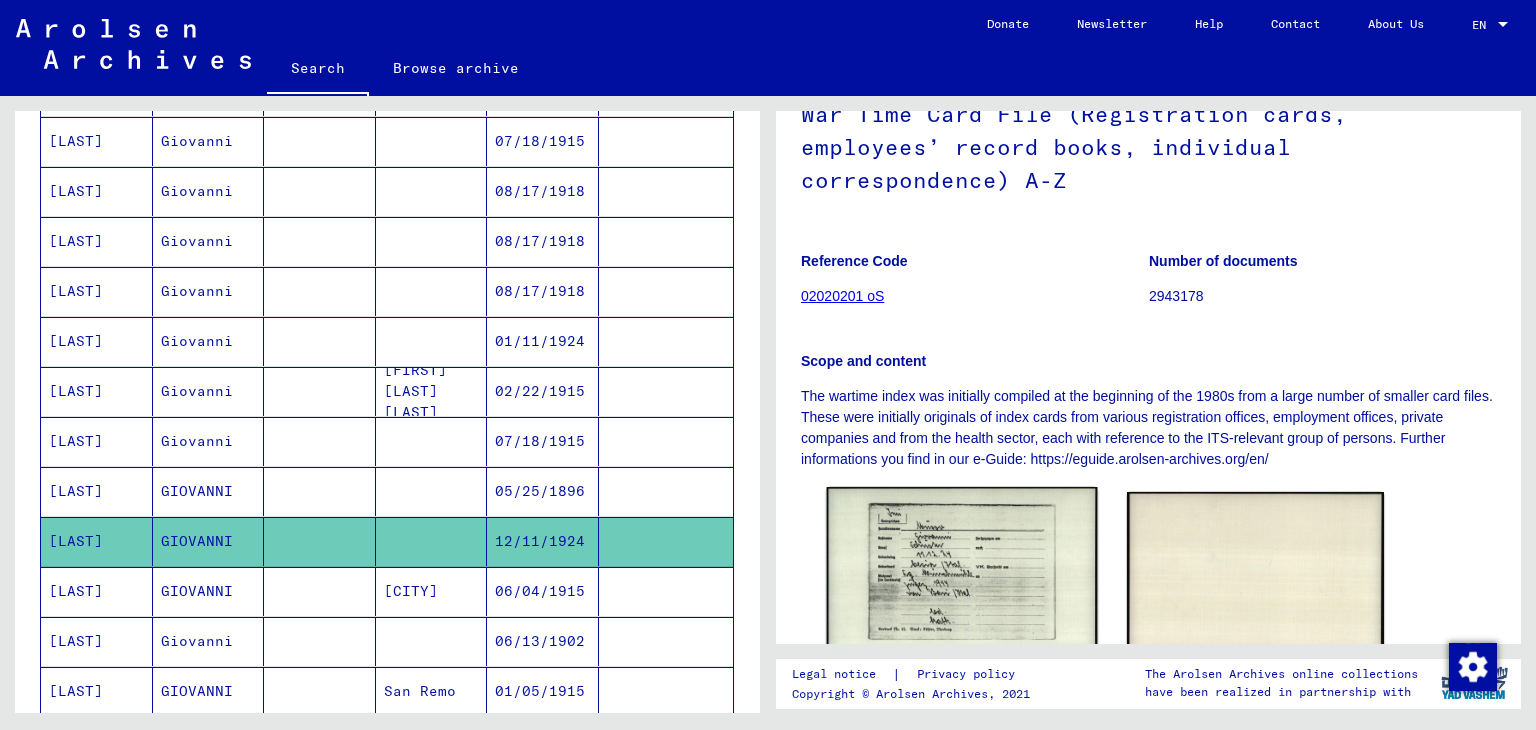 click 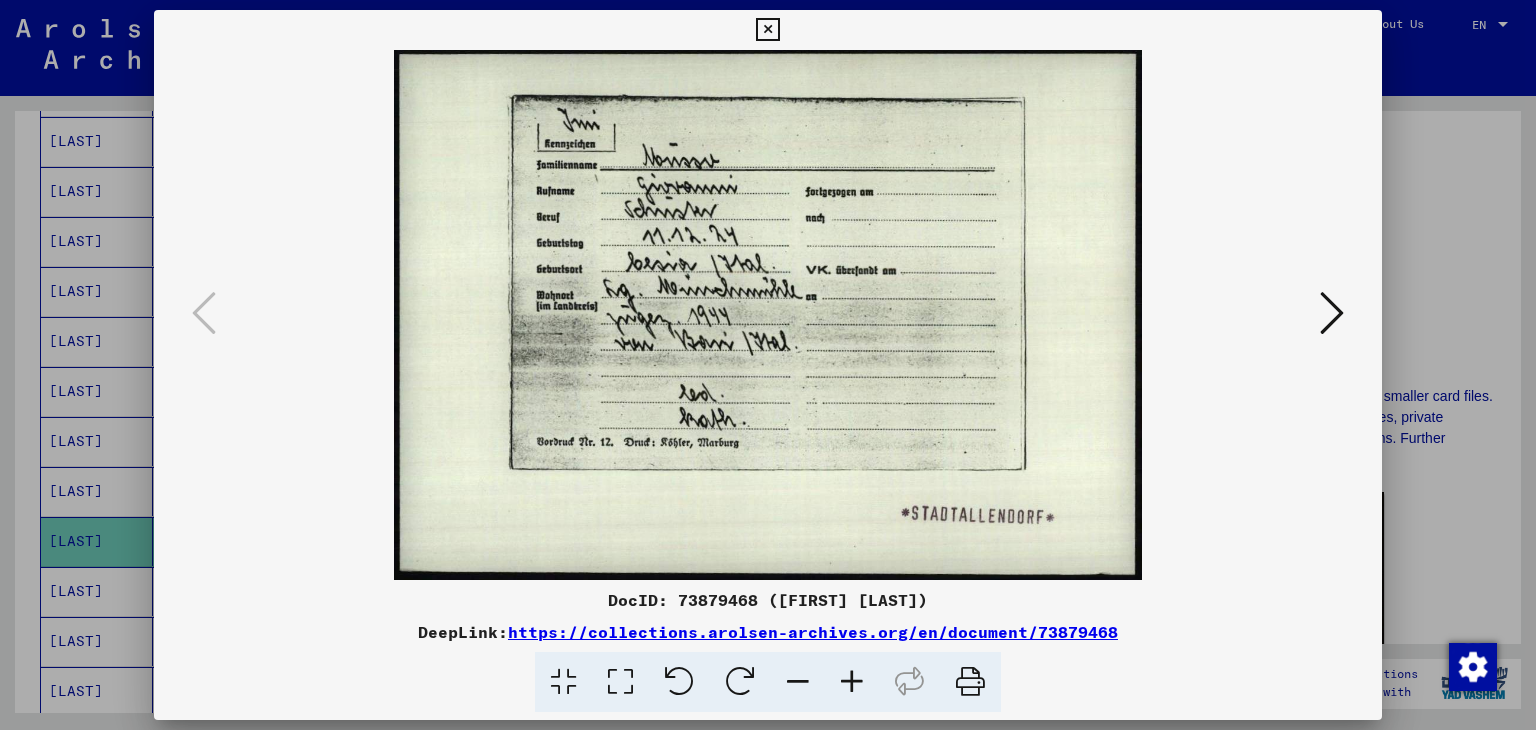 type 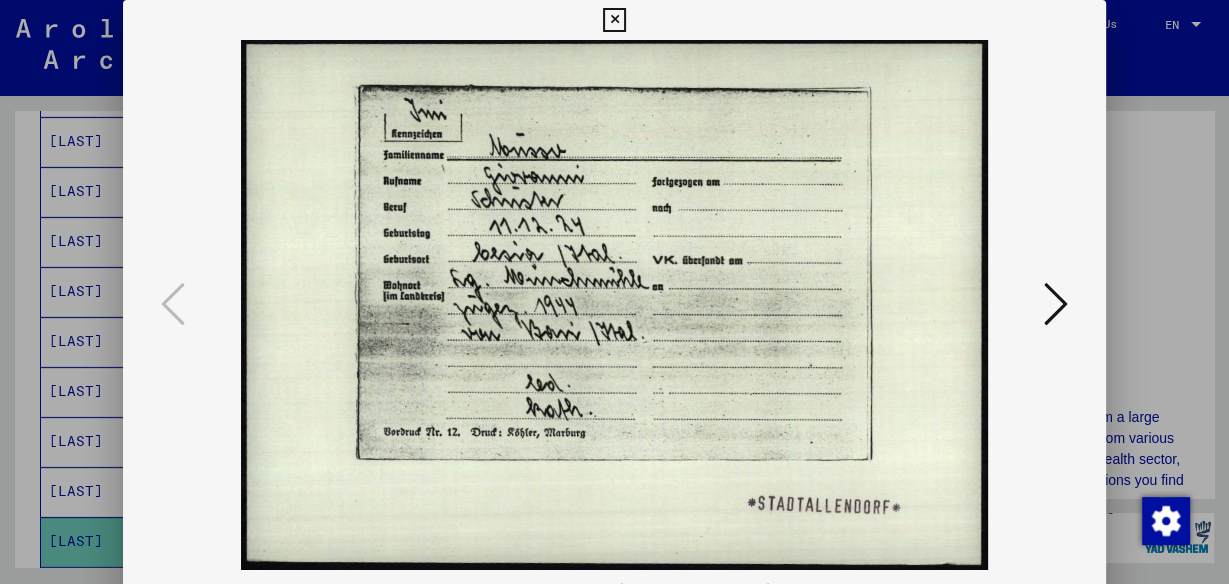 click at bounding box center [614, 292] 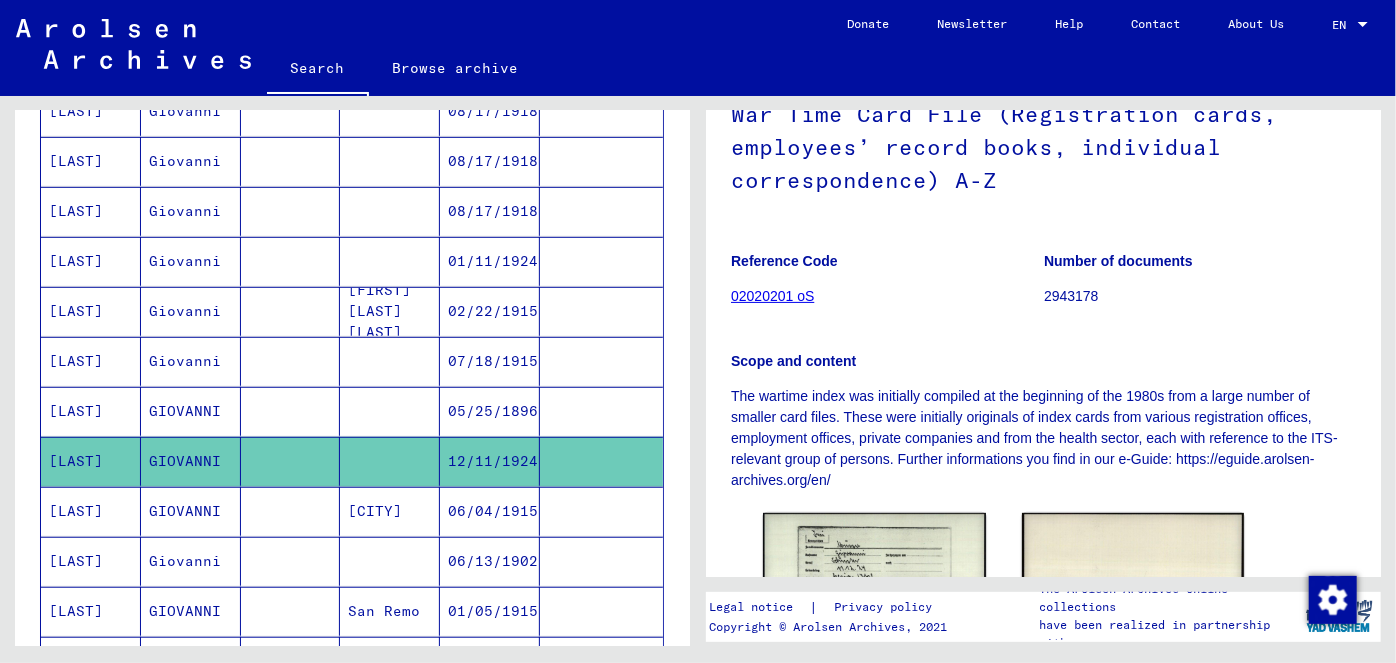 click at bounding box center [601, 561] 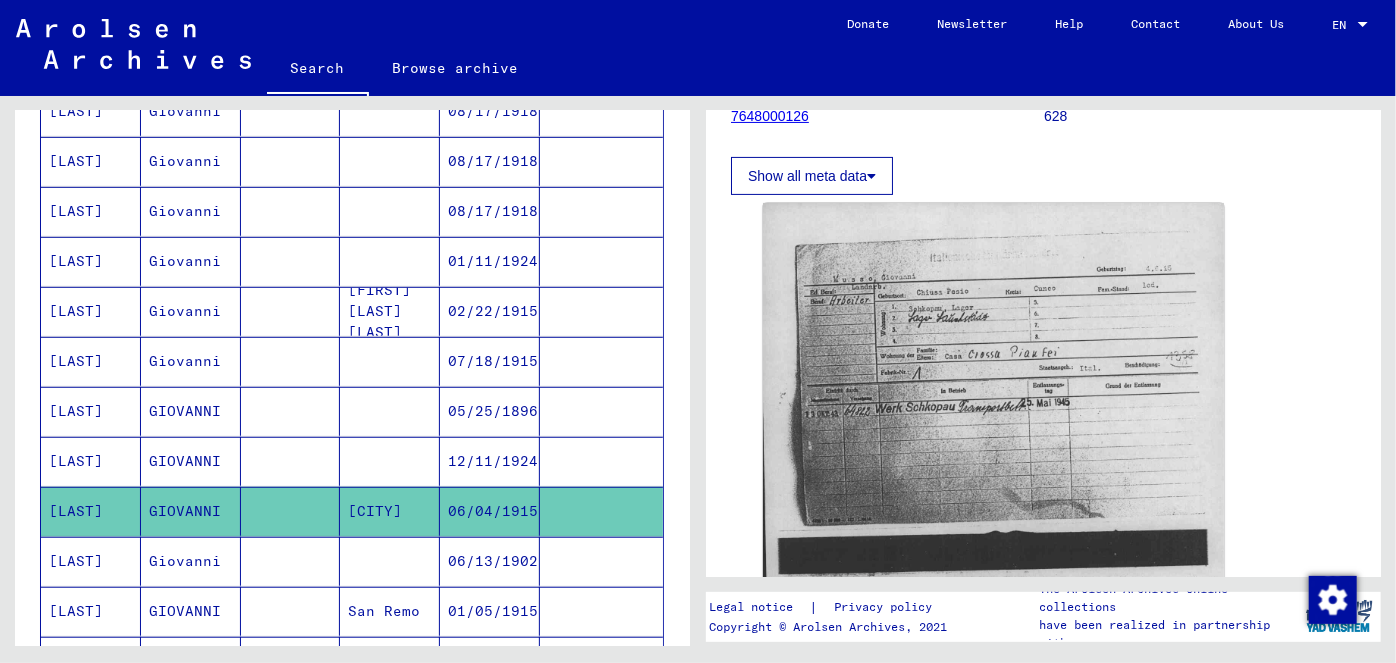 click at bounding box center [601, 611] 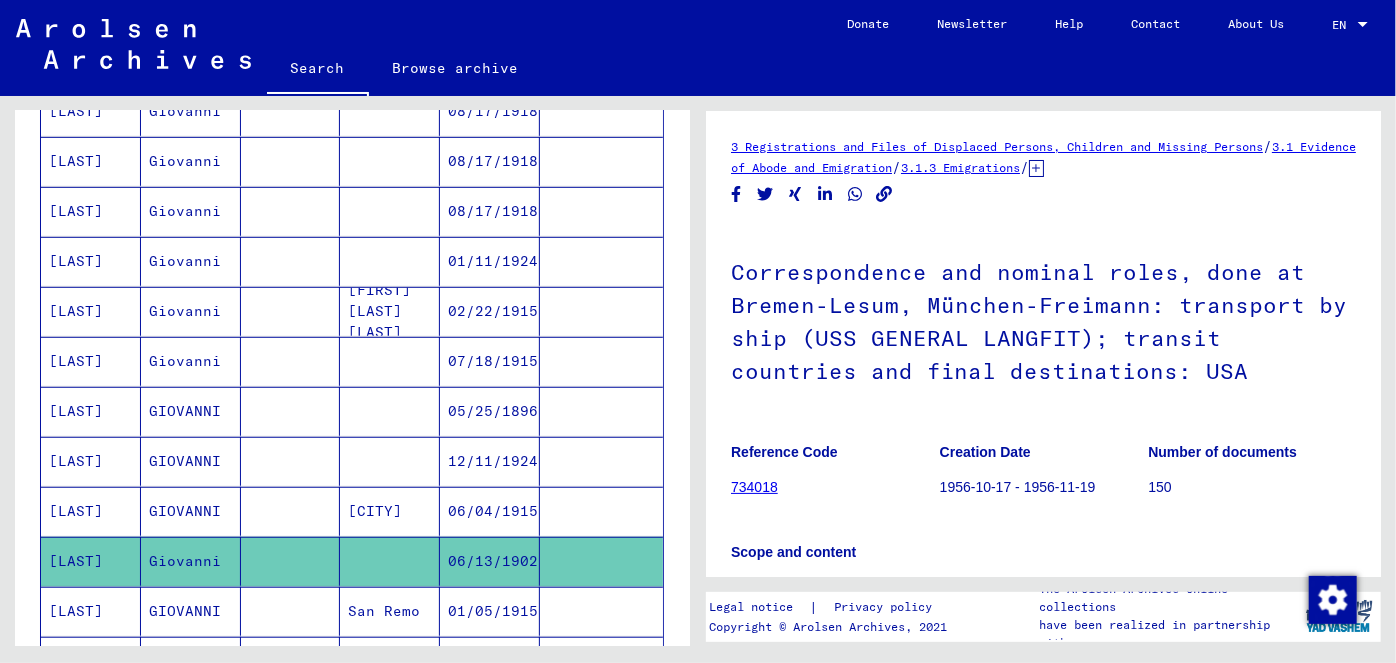 click at bounding box center (601, 661) 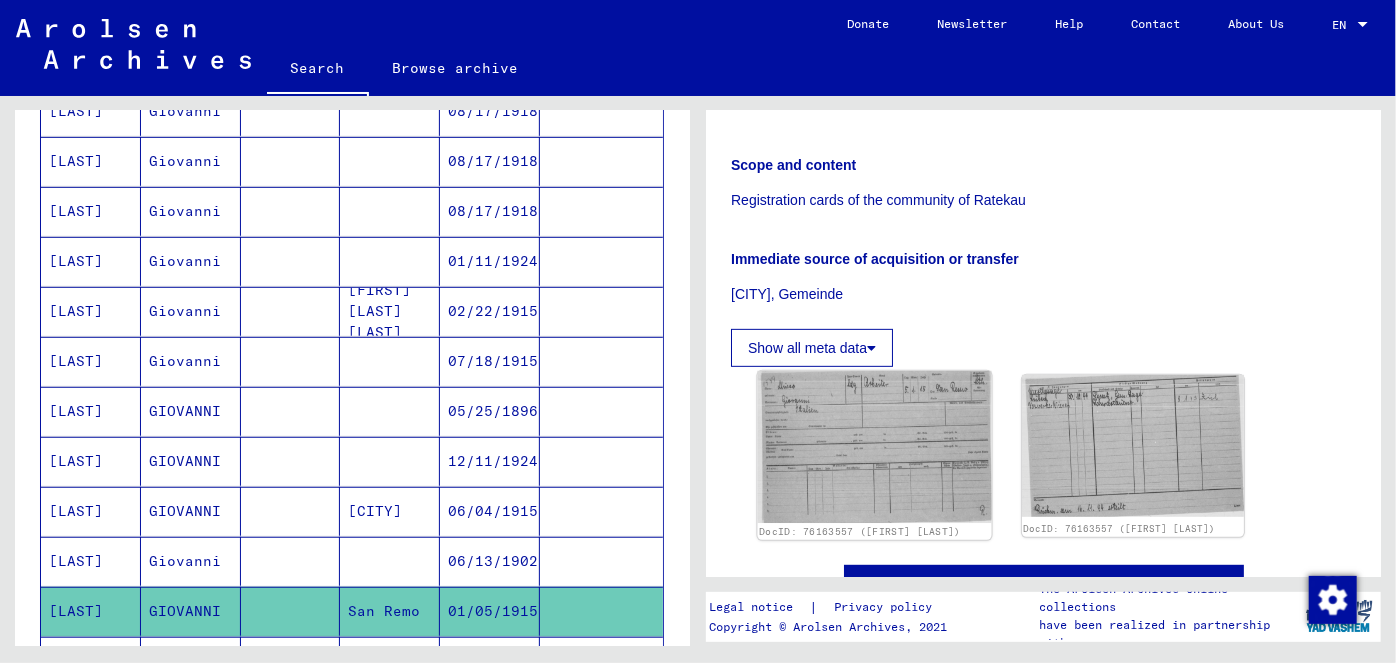click 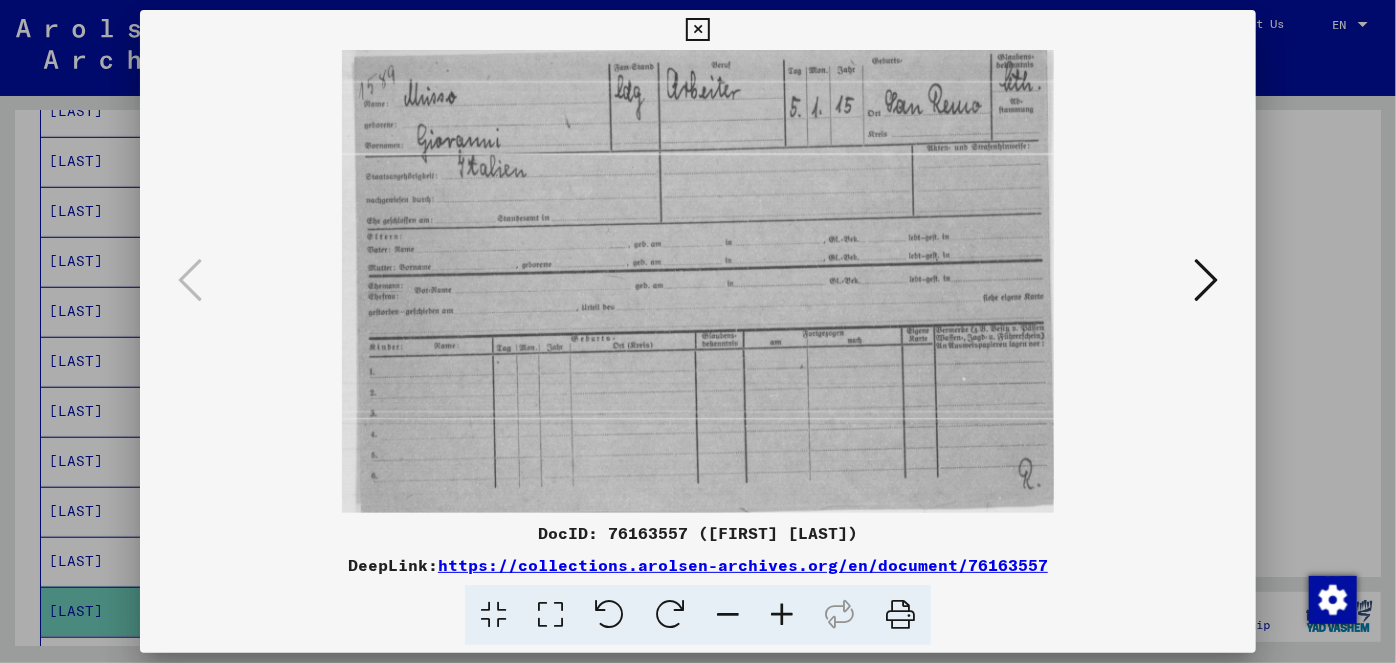 click at bounding box center [698, 331] 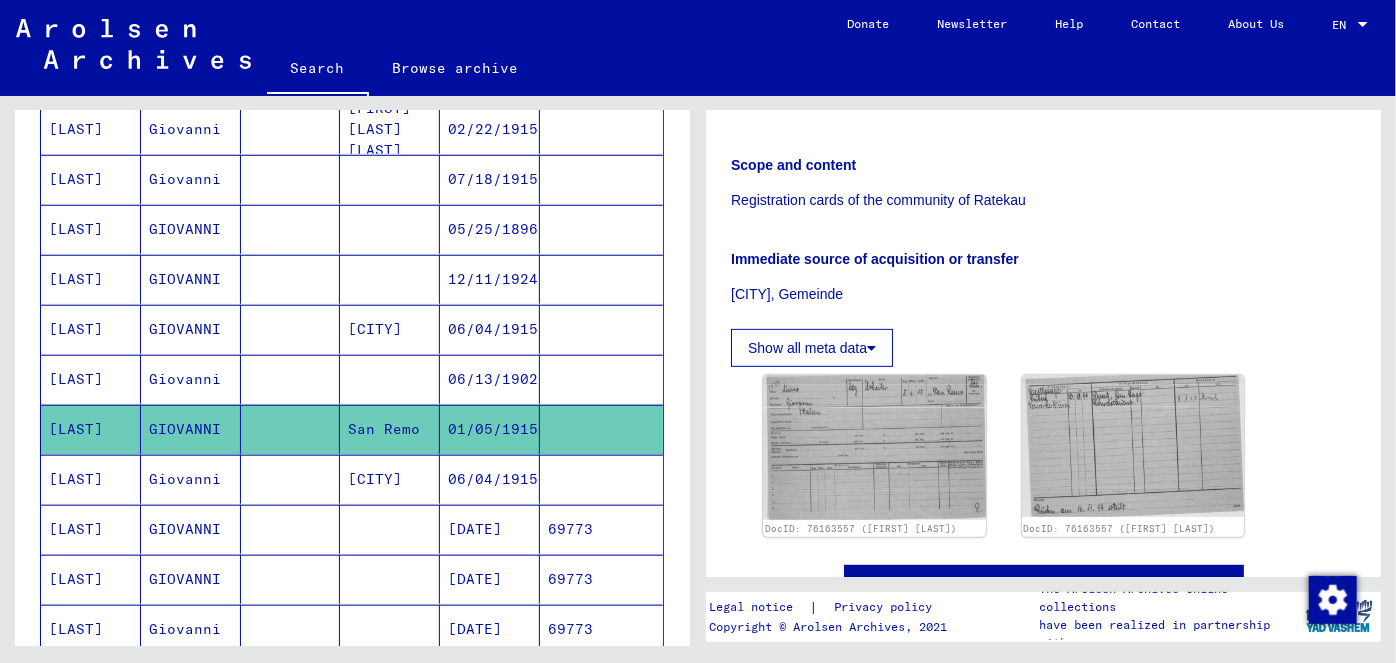 click on "69773" at bounding box center (601, 579) 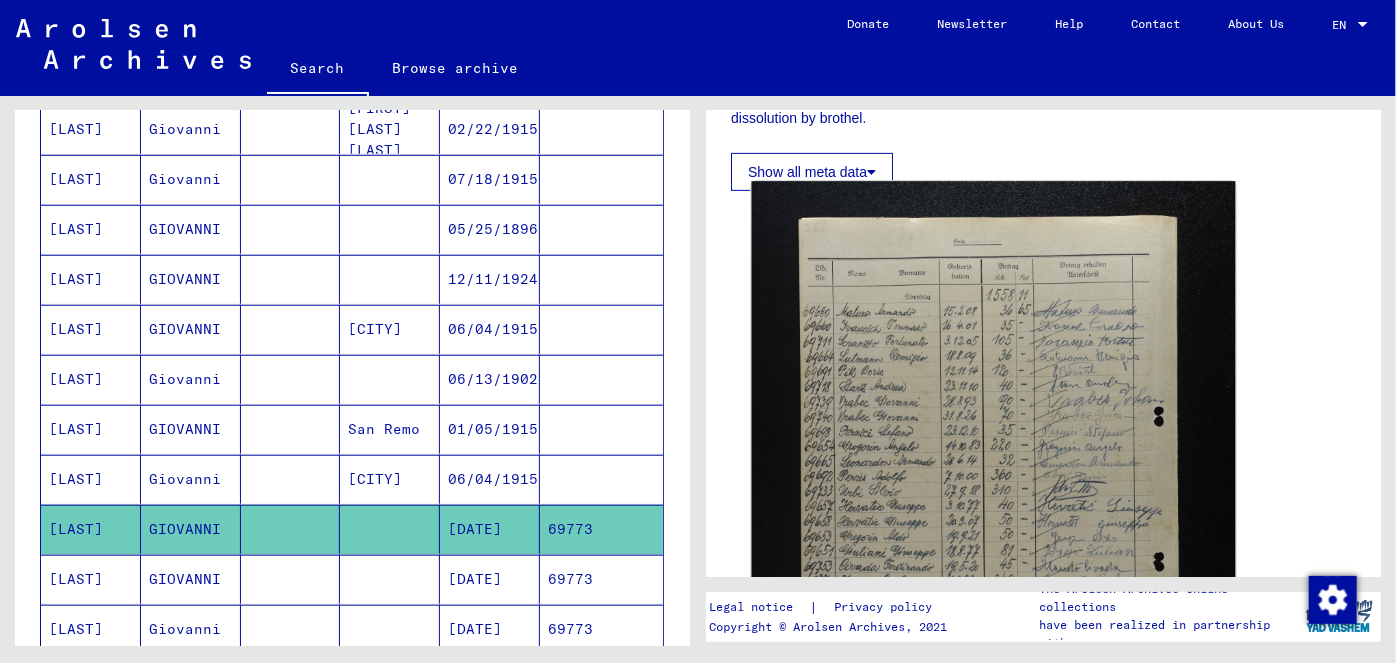 click 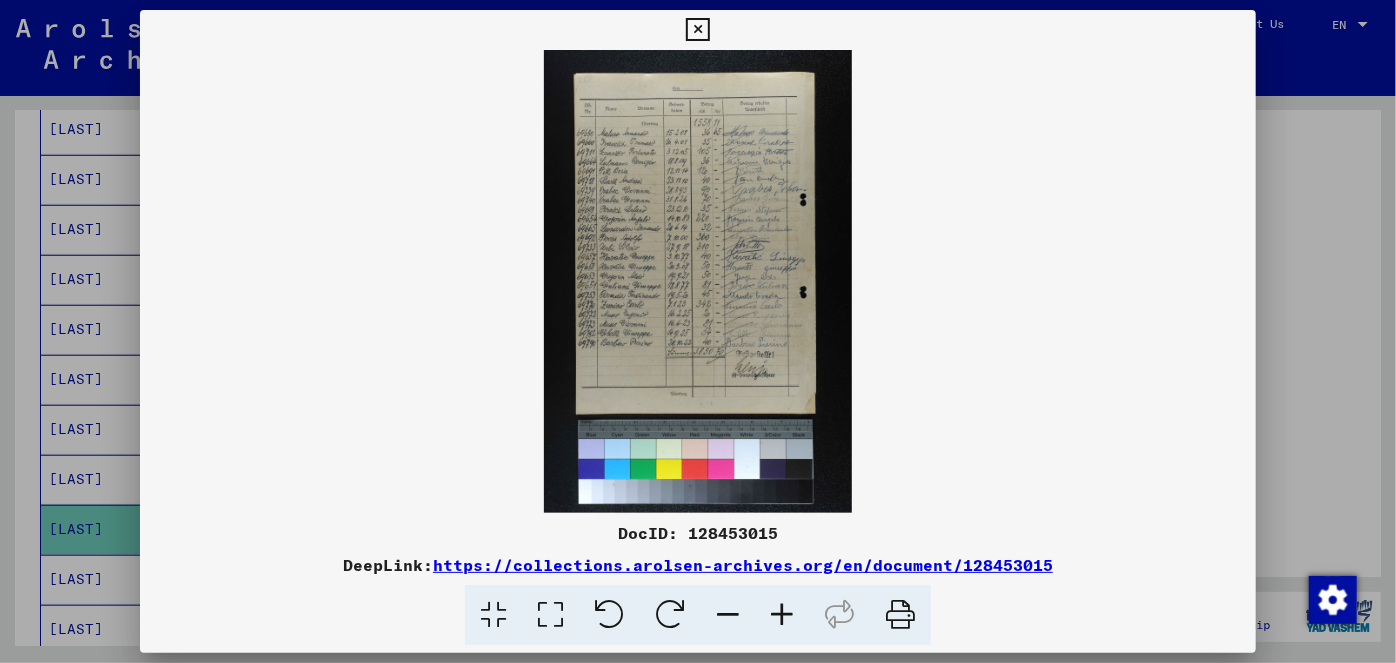 type 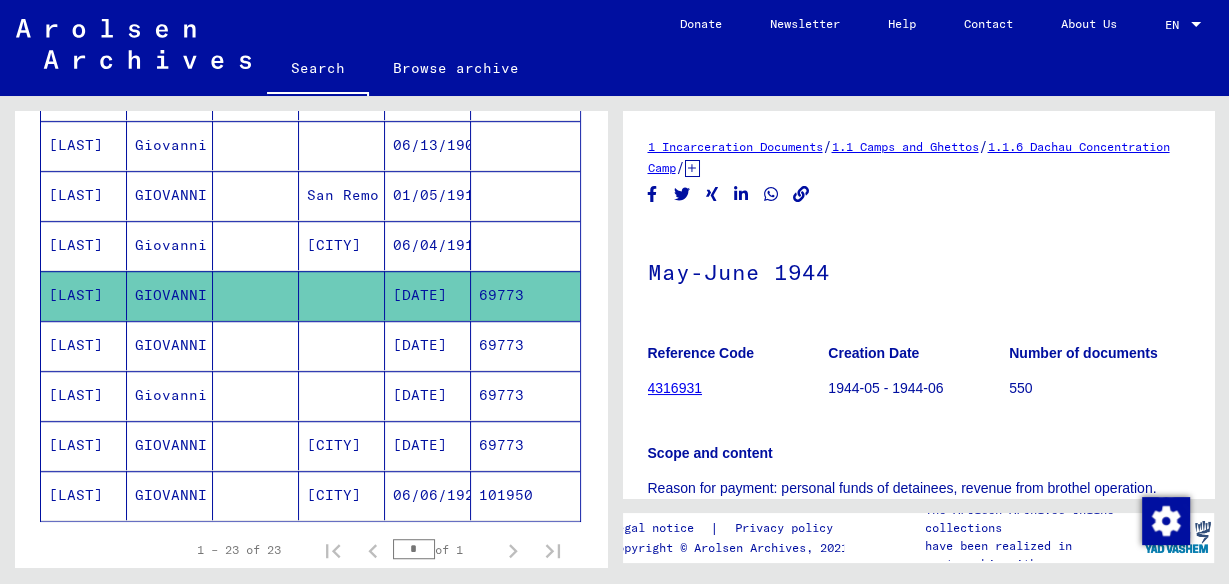 click at bounding box center (256, 495) 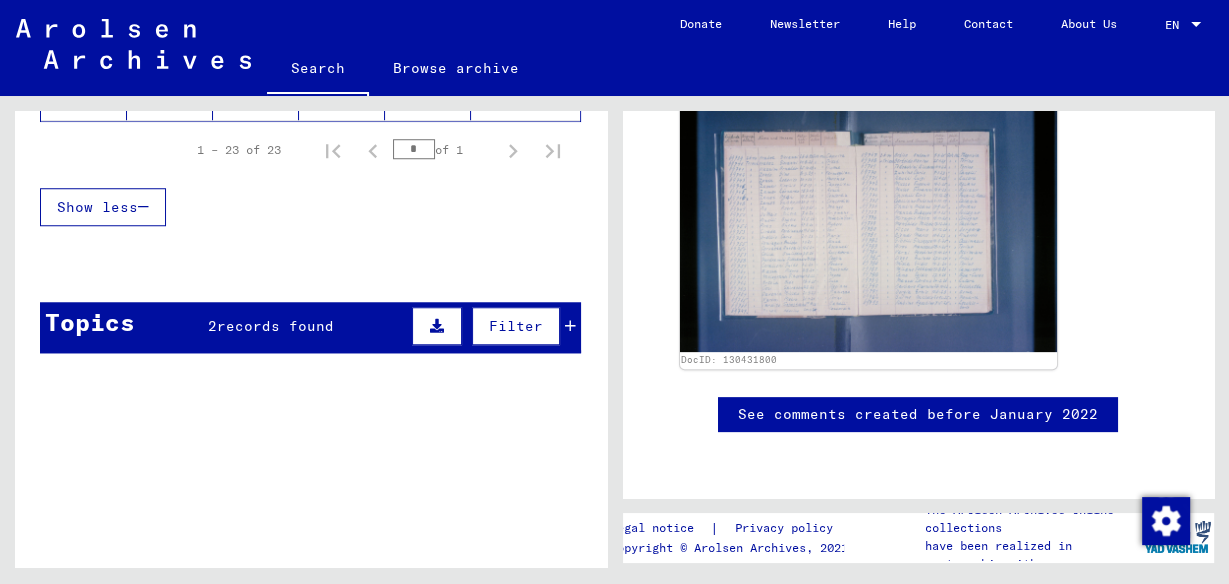 click on "Topics 2  records found  Filter" at bounding box center [310, 327] 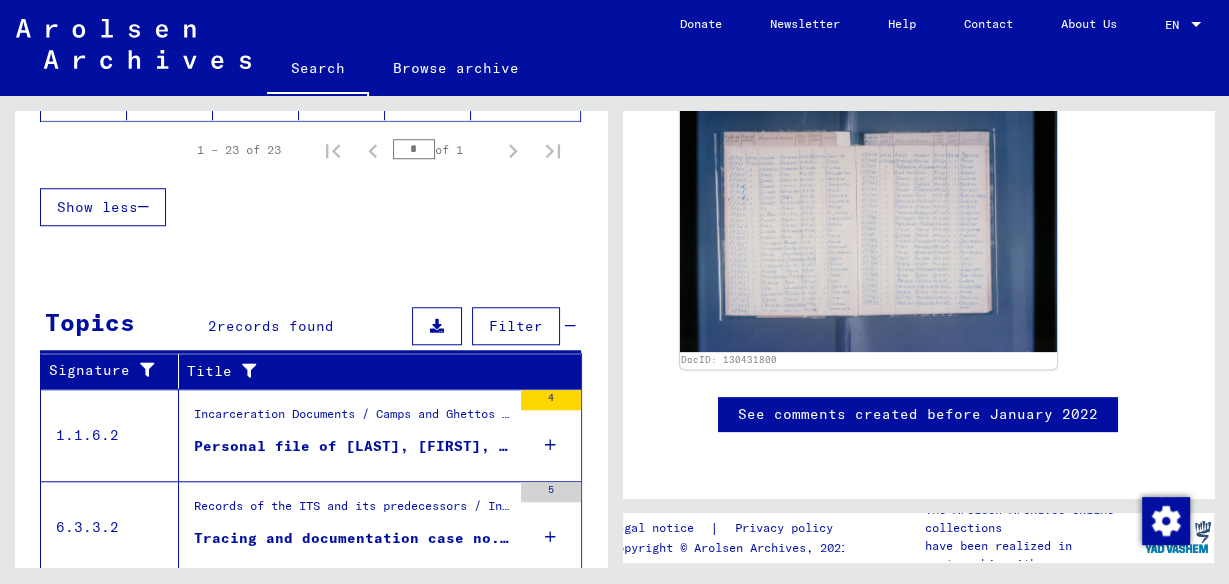 click on "Personal file of [LAST], [FIRST], born on 16-Jun-1923" at bounding box center [352, 446] 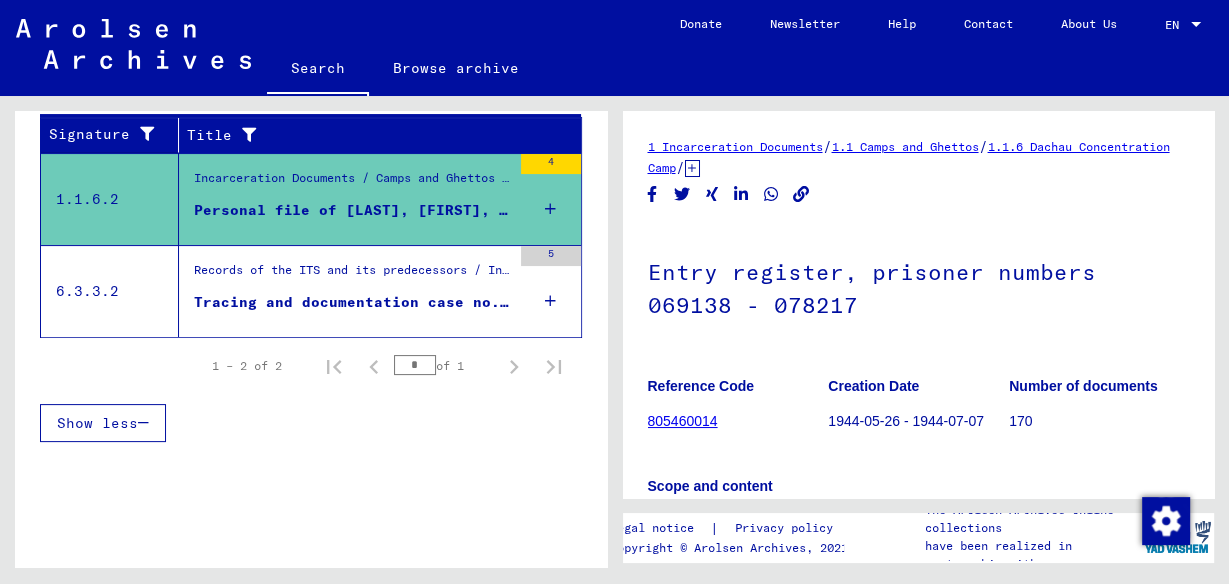 click on "Tracing and documentation case no. 403.400 for [LAST], [FIRST] born 16.06.1923" at bounding box center [352, 302] 